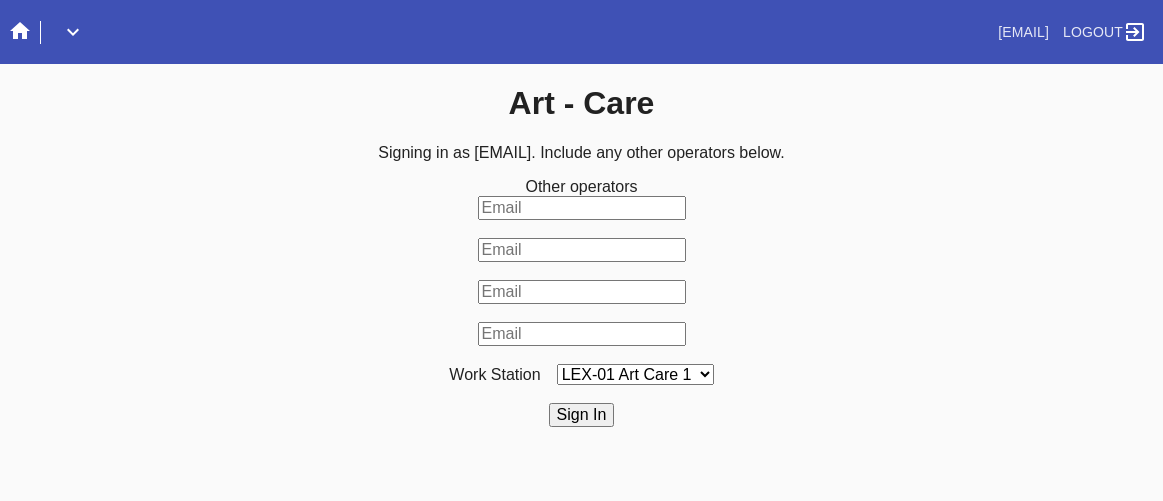 scroll, scrollTop: 0, scrollLeft: 0, axis: both 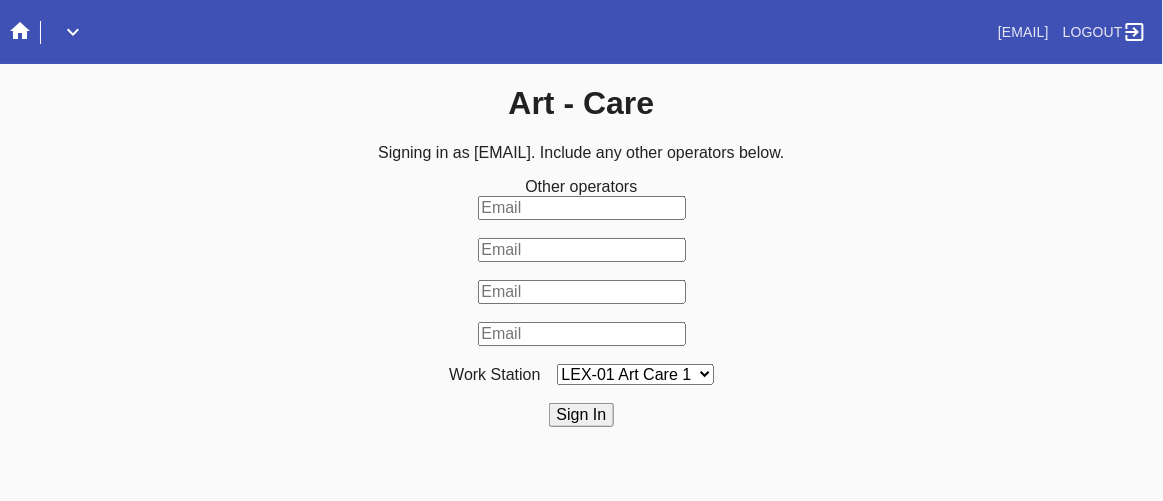 click on "Sign In" at bounding box center (582, 415) 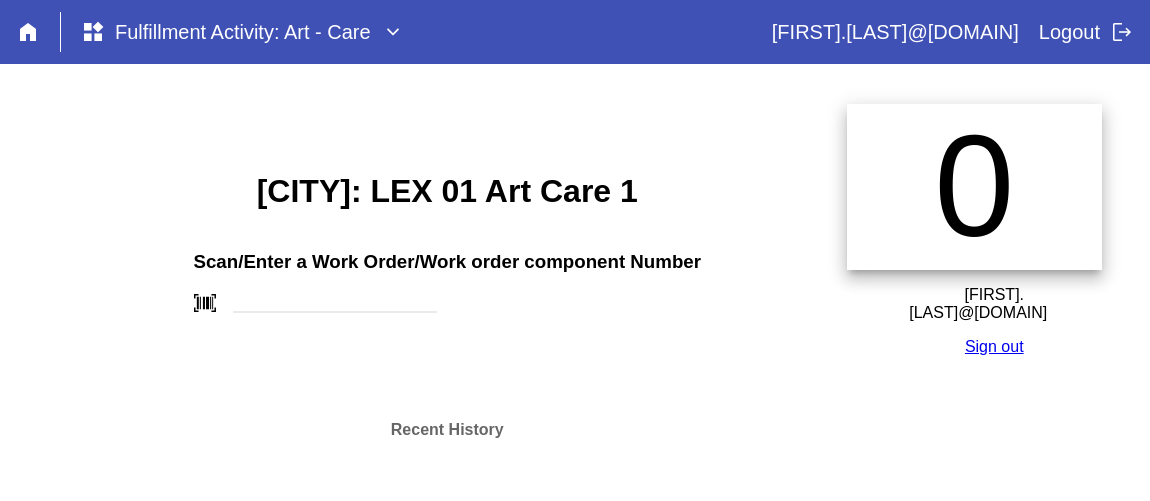 scroll, scrollTop: 0, scrollLeft: 0, axis: both 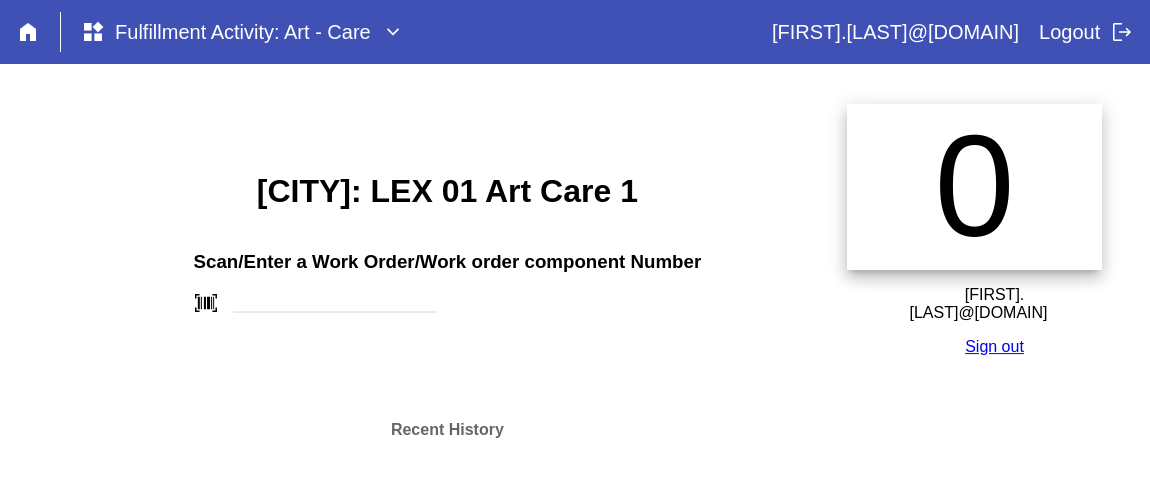 click on "Scan/Enter a Work Order/Work order component Number barcode_scanner" at bounding box center [447, 275] 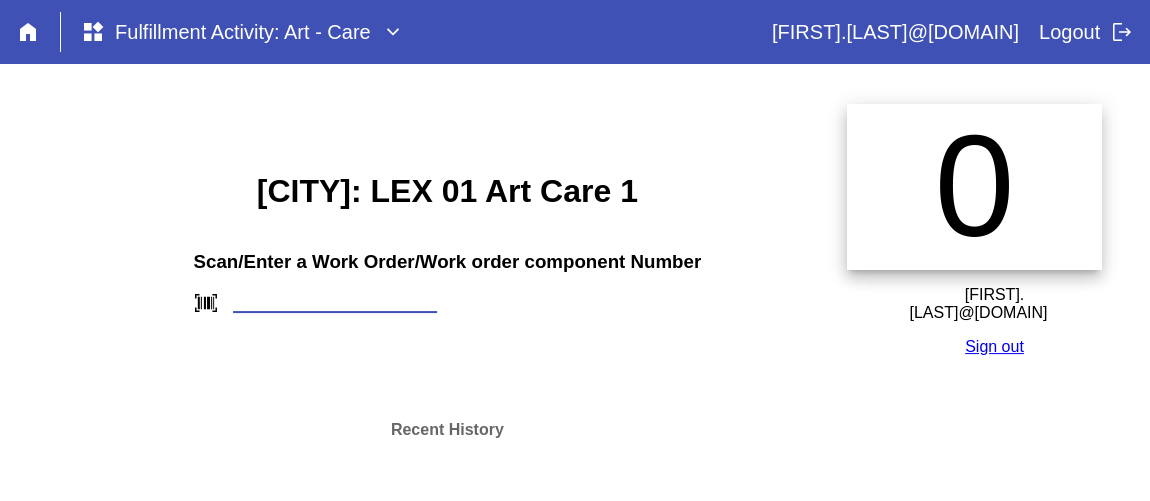click at bounding box center [335, 302] 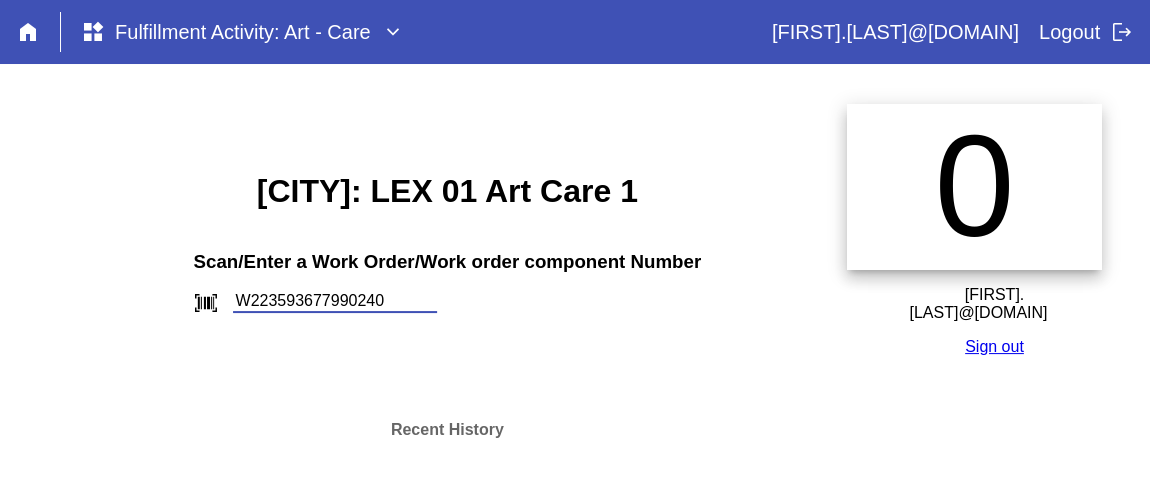 type on "W223593677990240" 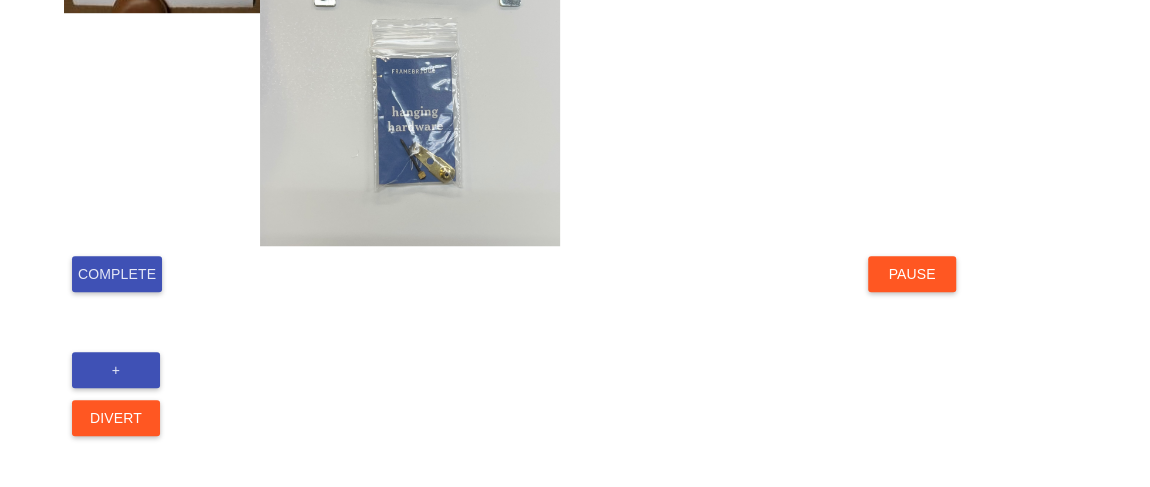 scroll, scrollTop: 727, scrollLeft: 0, axis: vertical 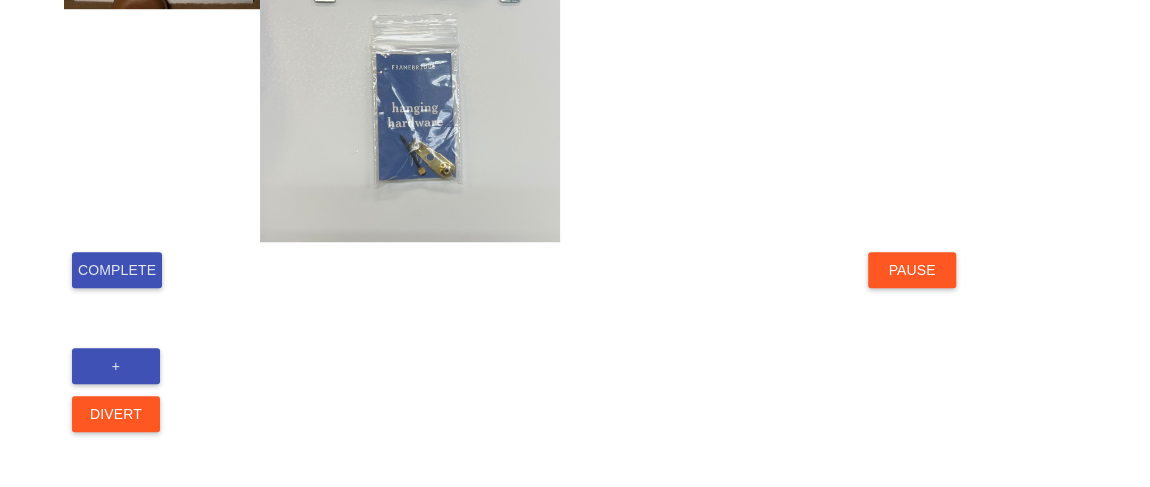 click on "Complete" at bounding box center [117, 270] 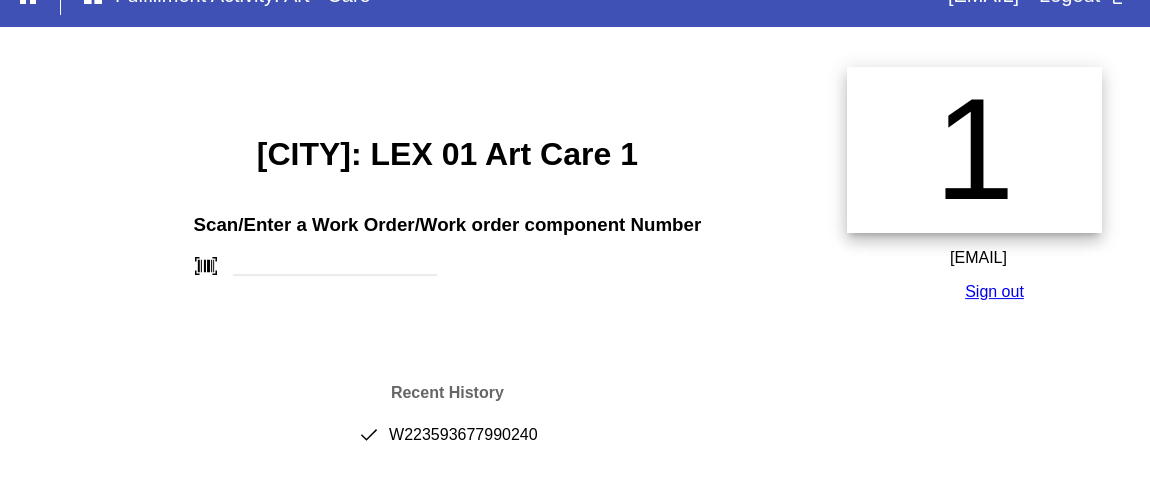scroll, scrollTop: 55, scrollLeft: 0, axis: vertical 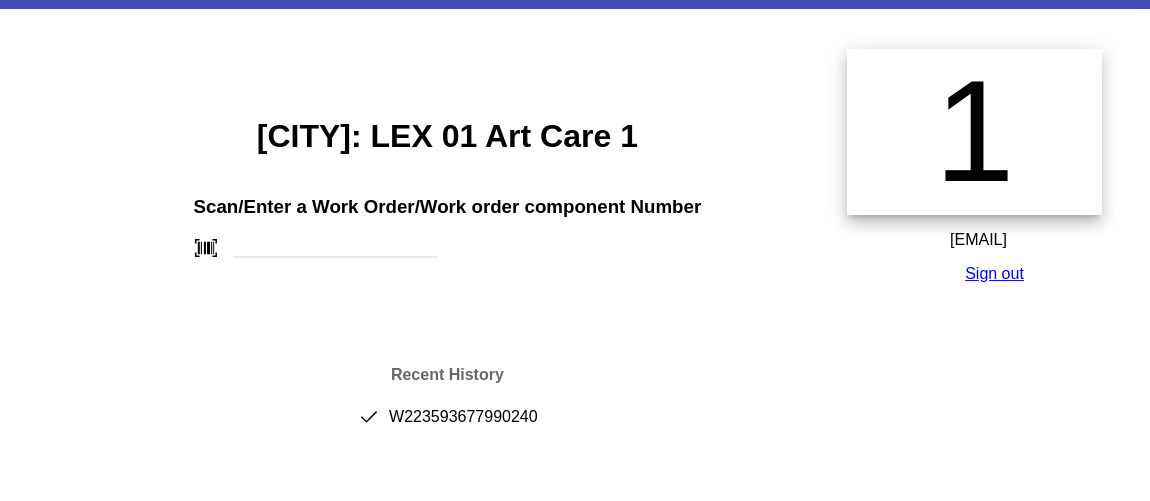 click on "done W223593677990240" at bounding box center [447, 425] 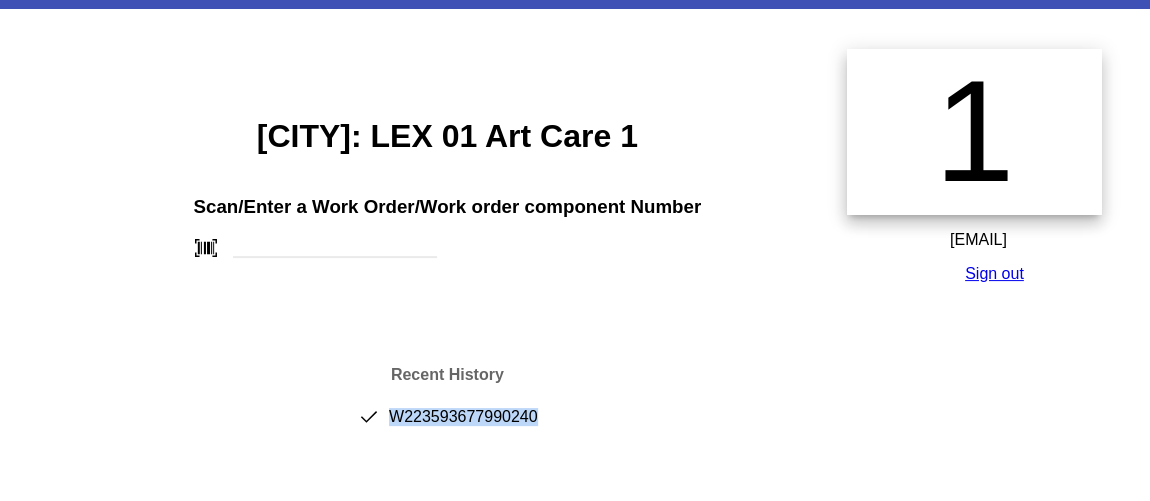 click on "done W223593677990240" at bounding box center [447, 425] 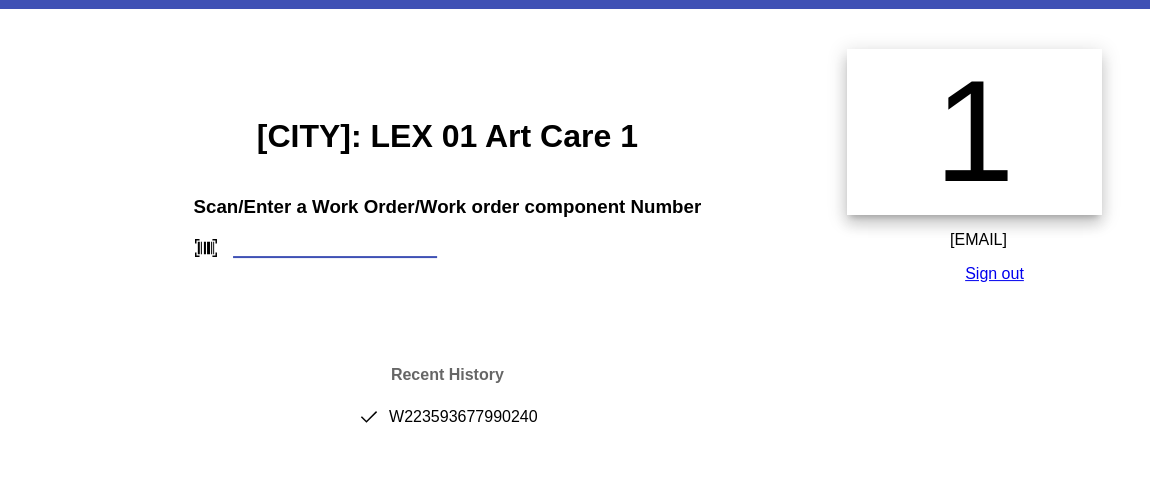click at bounding box center [335, 247] 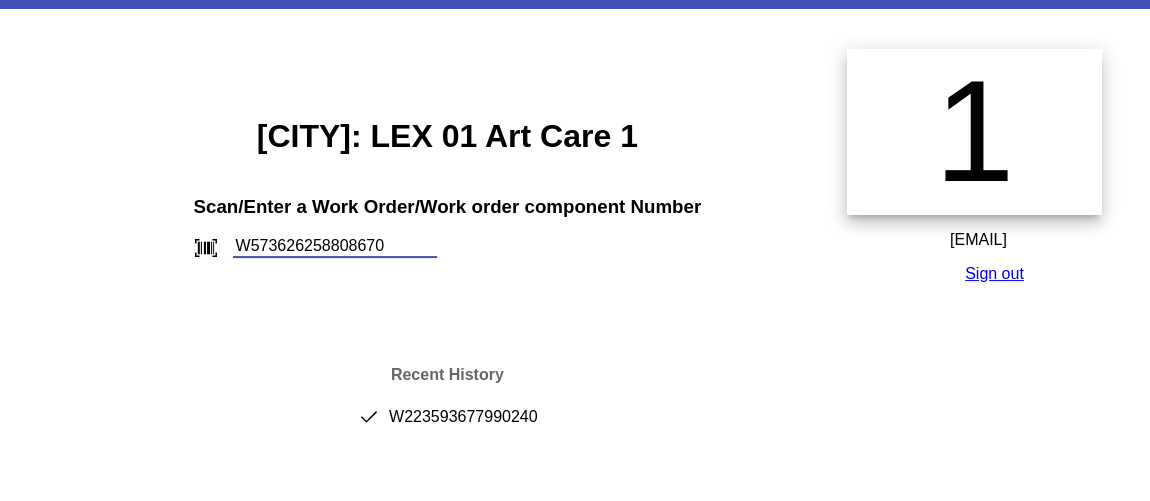 type on "W573626258808670" 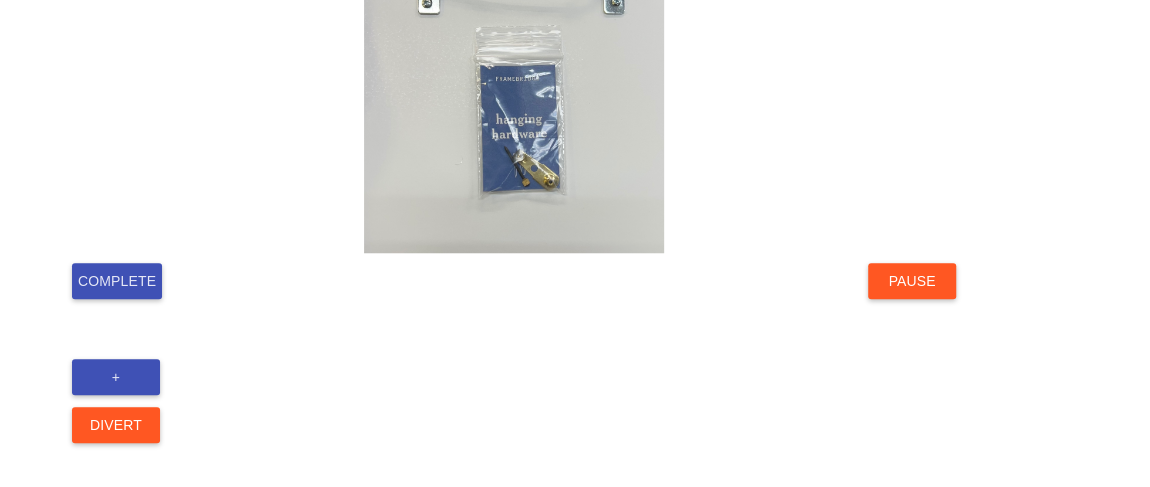 scroll, scrollTop: 799, scrollLeft: 0, axis: vertical 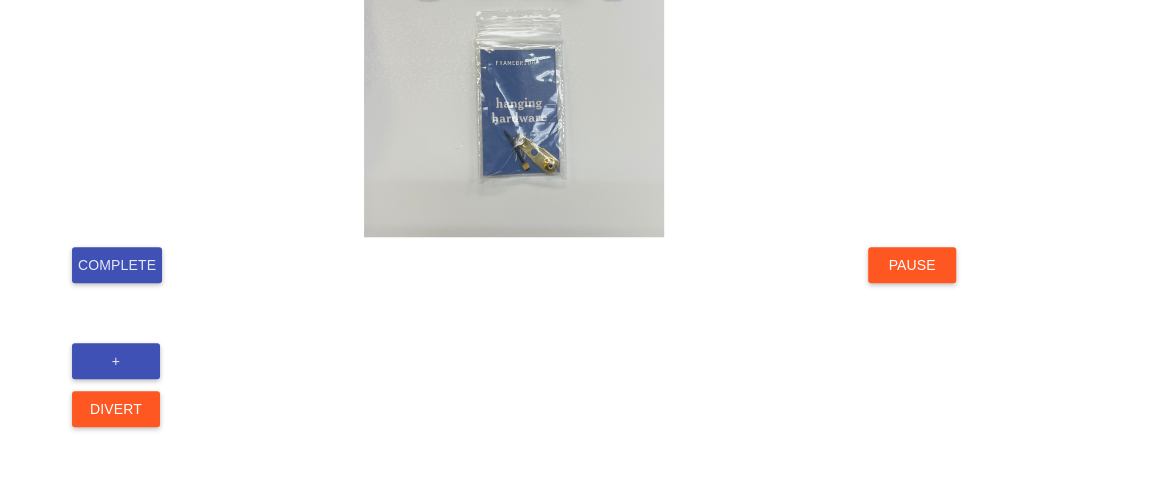 click on "Complete" at bounding box center [117, 265] 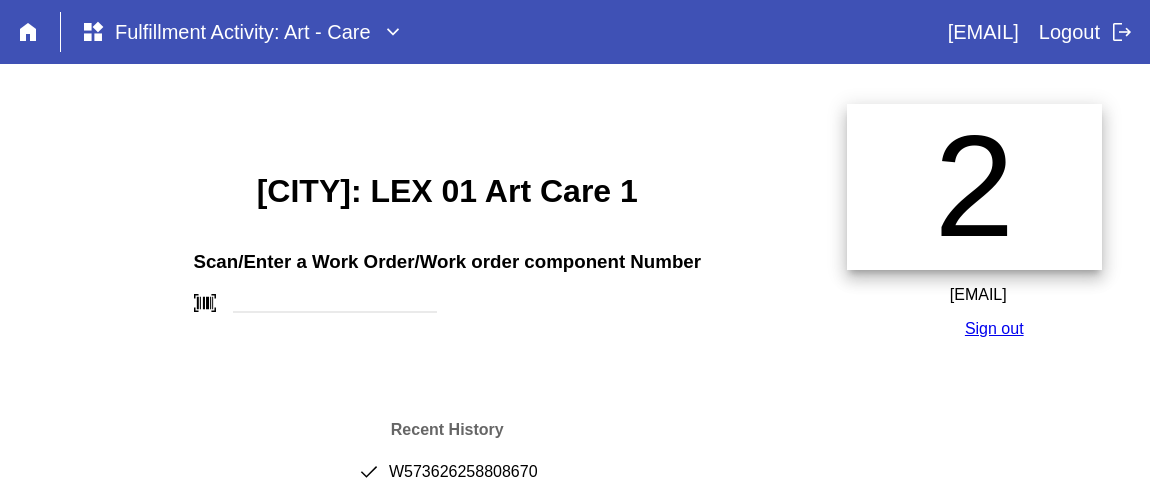 scroll, scrollTop: 0, scrollLeft: 0, axis: both 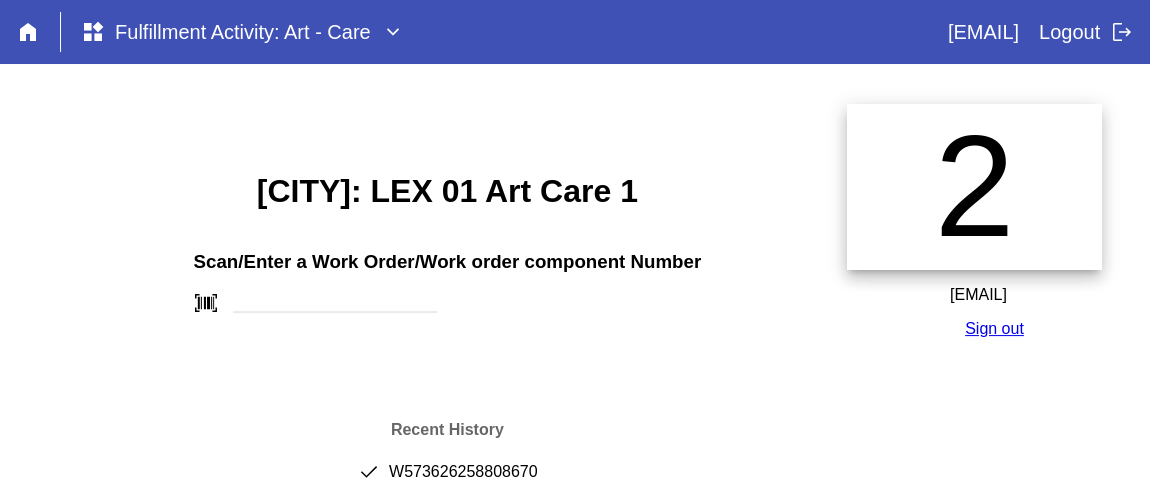 click on "done W573626258808670" at bounding box center (447, 480) 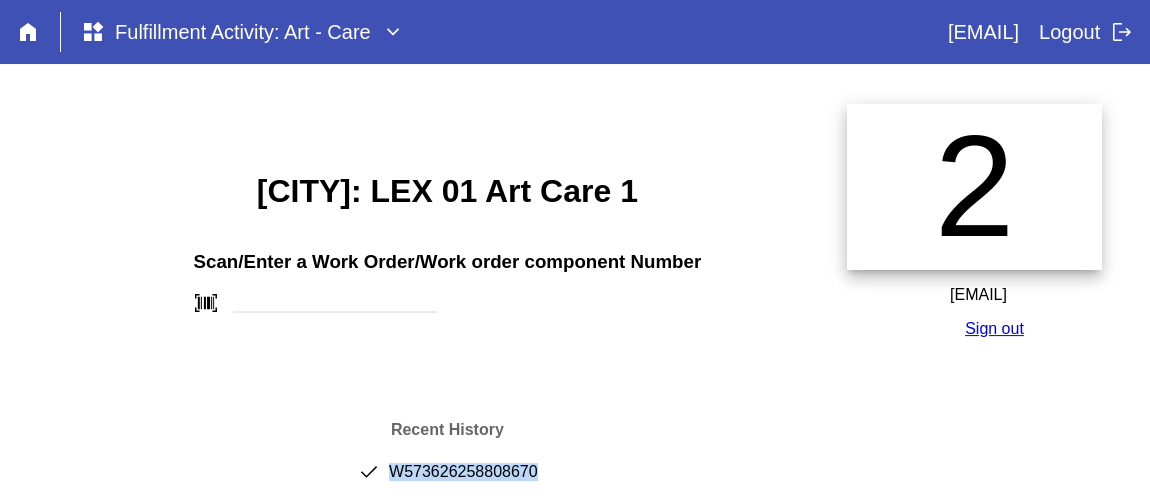click on "done W573626258808670" at bounding box center (447, 480) 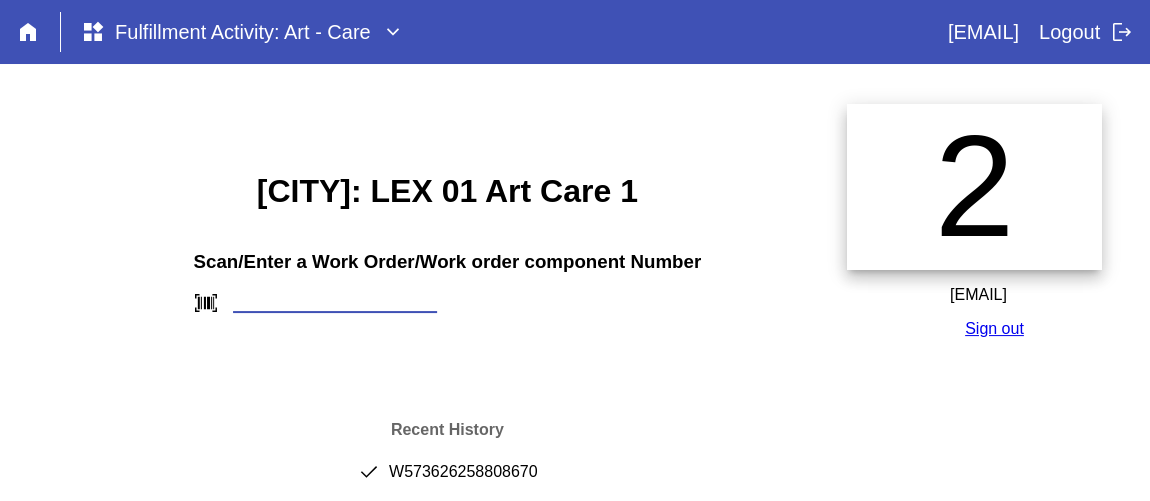 click at bounding box center [335, 302] 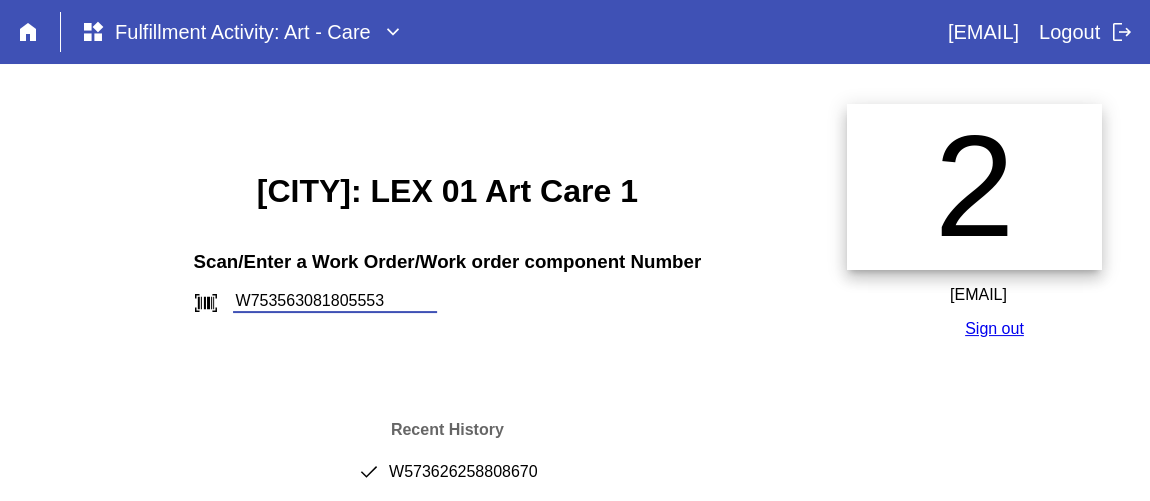 type on "W753563081805553" 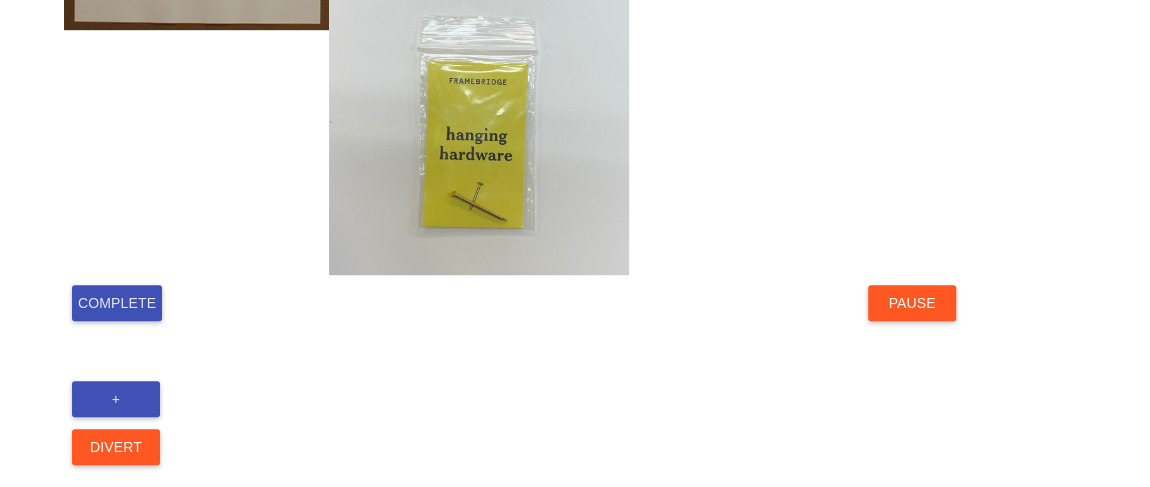 scroll, scrollTop: 676, scrollLeft: 0, axis: vertical 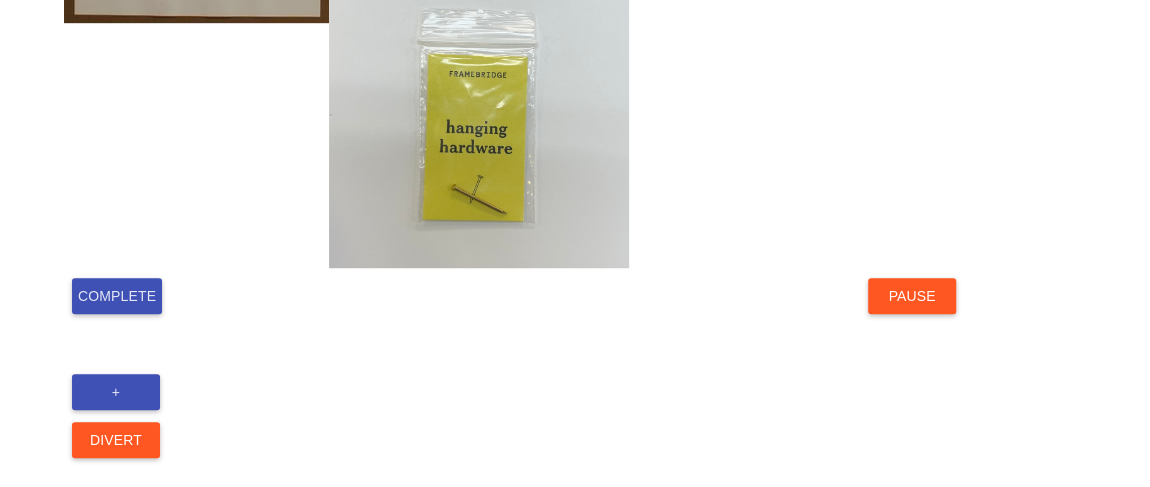 drag, startPoint x: 98, startPoint y: 246, endPoint x: 116, endPoint y: 265, distance: 26.172504 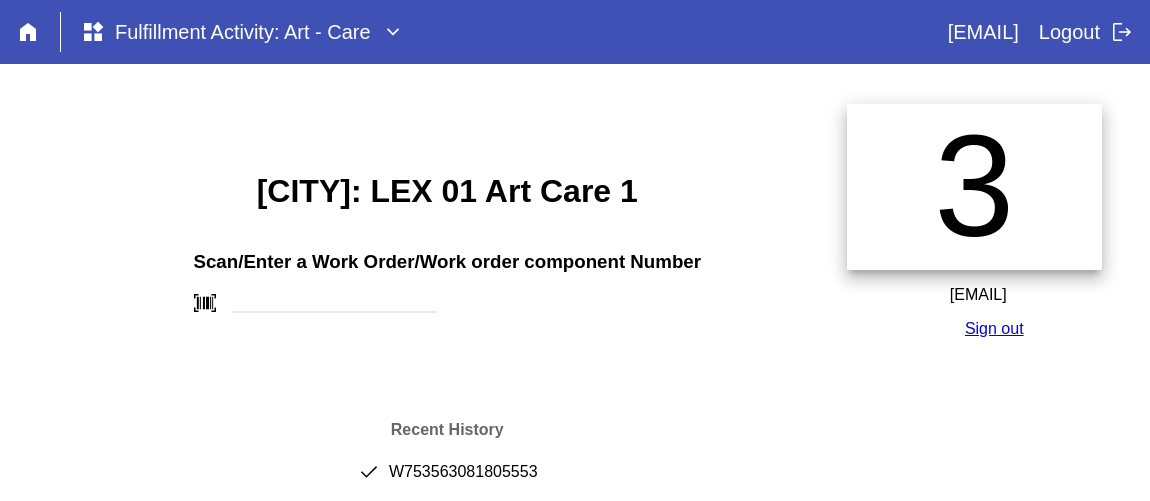 scroll, scrollTop: 0, scrollLeft: 0, axis: both 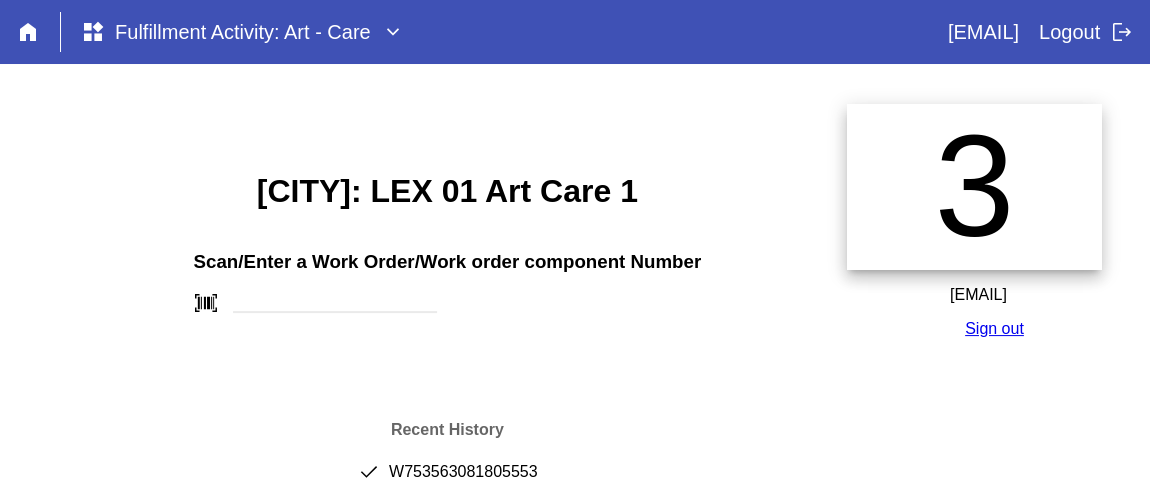 click on "done [NUMBER]" at bounding box center (447, 480) 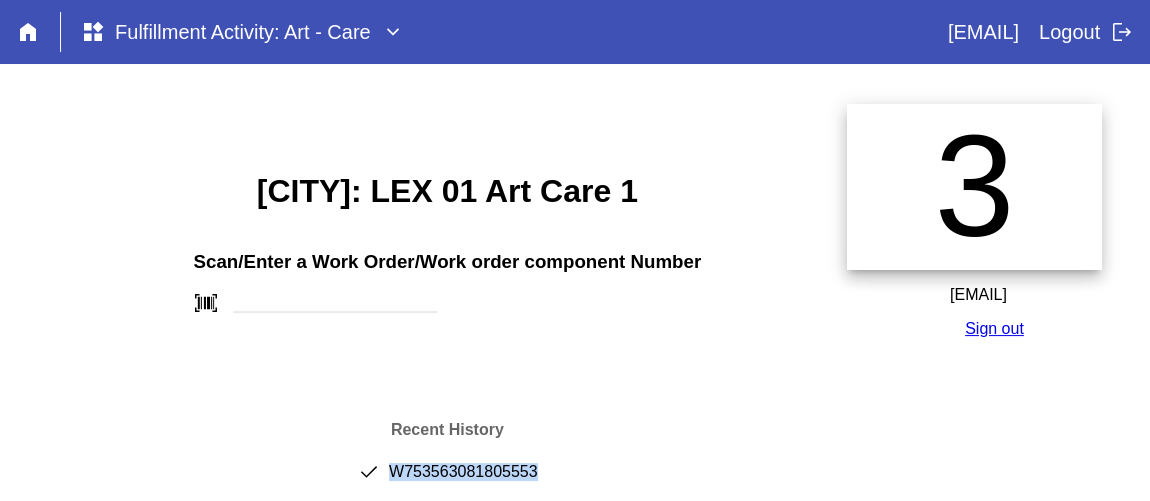 click on "done W753563081805553" at bounding box center (447, 480) 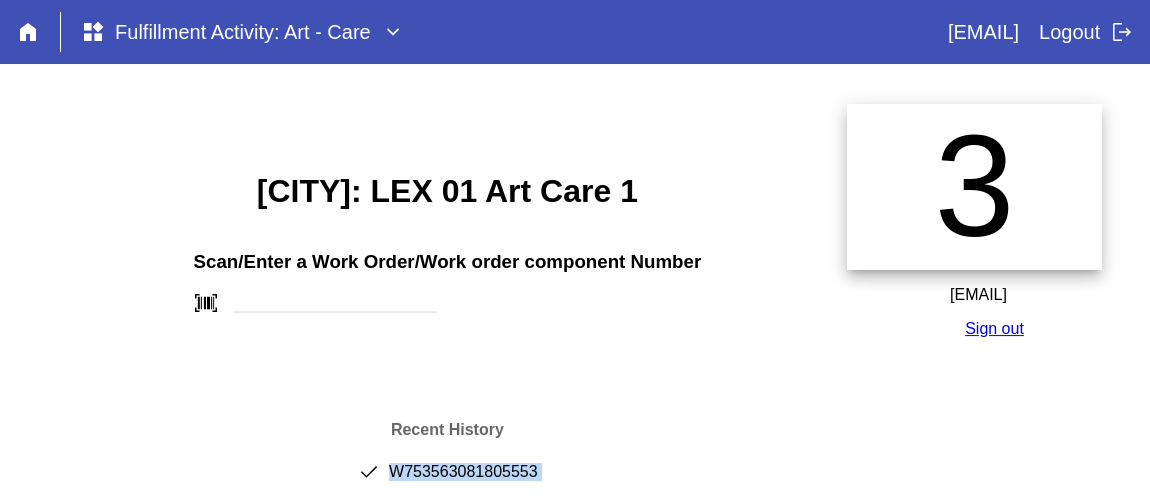 click on "done W753563081805553" at bounding box center (447, 480) 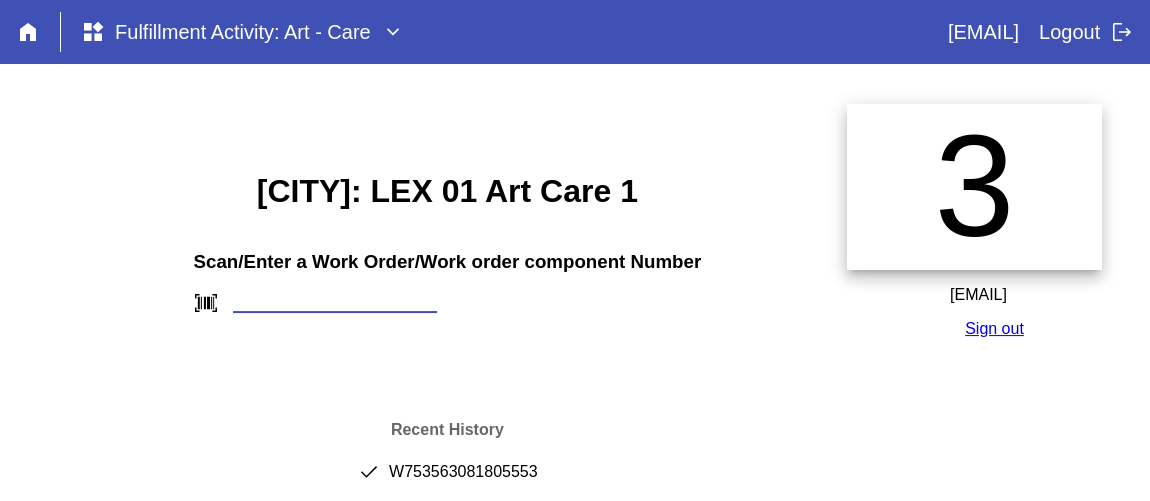 click at bounding box center [335, 302] 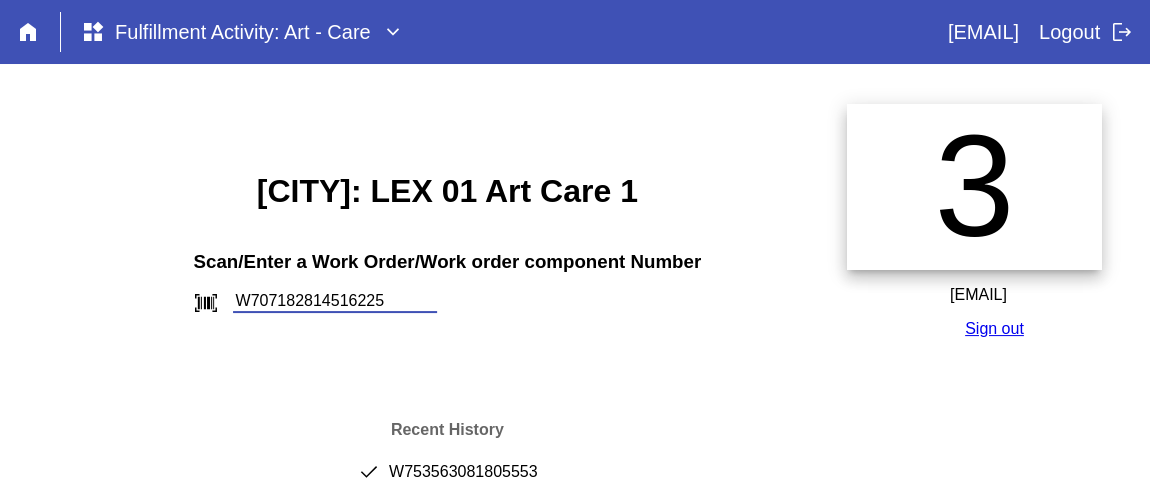 type on "W707182814516225" 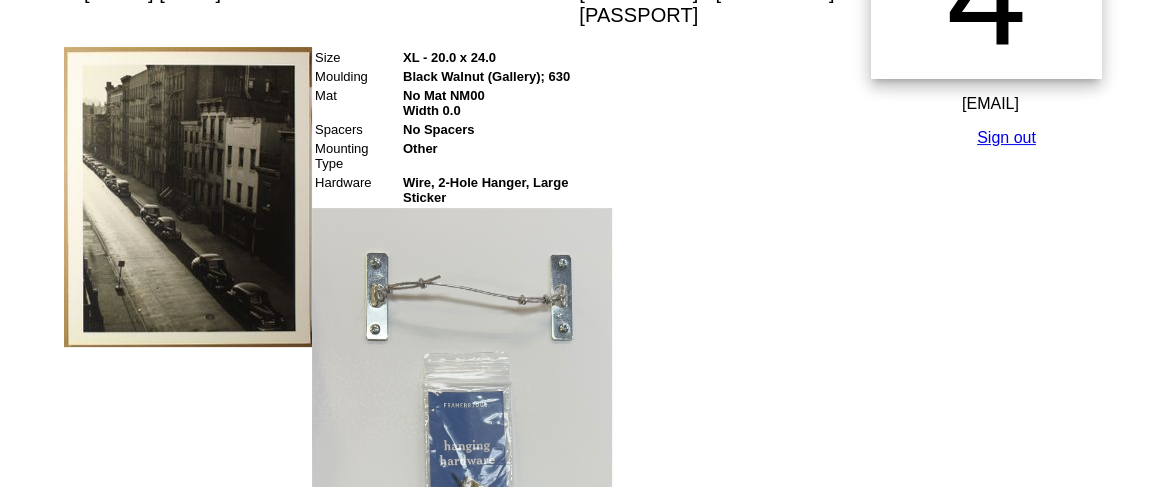 scroll, scrollTop: 363, scrollLeft: 0, axis: vertical 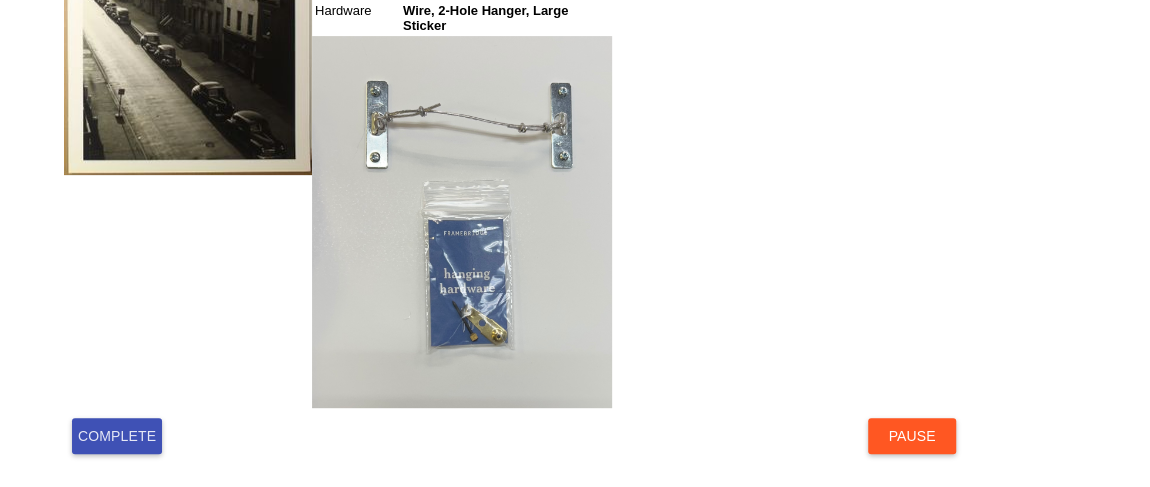 click on "Complete" at bounding box center (117, 436) 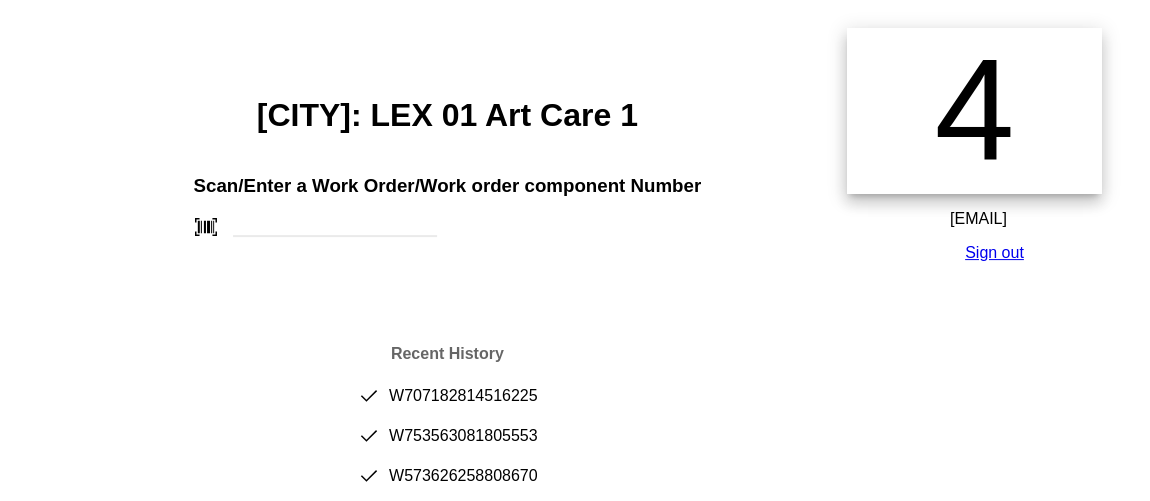 scroll, scrollTop: 175, scrollLeft: 0, axis: vertical 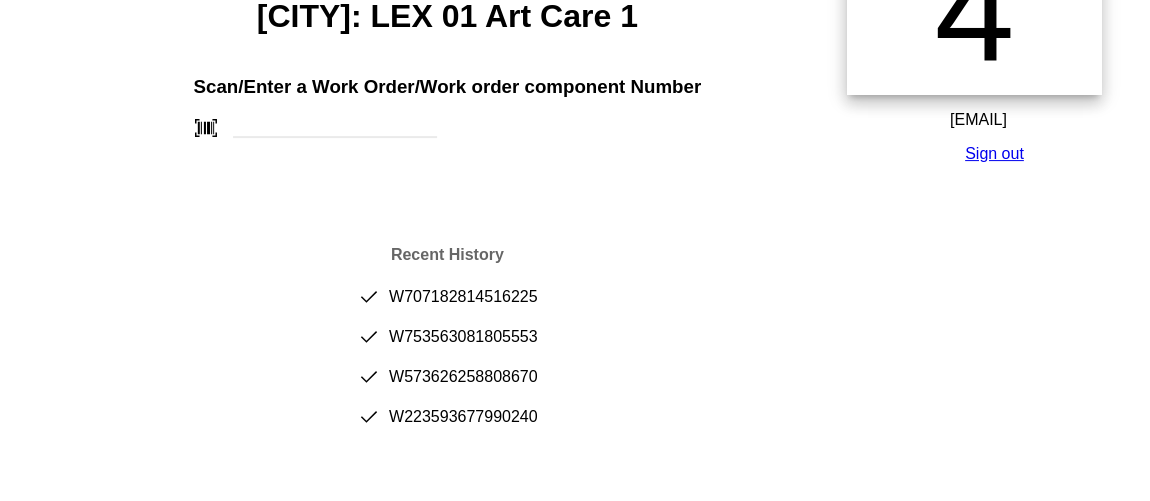 click on "done [NUMBER]" at bounding box center [447, 305] 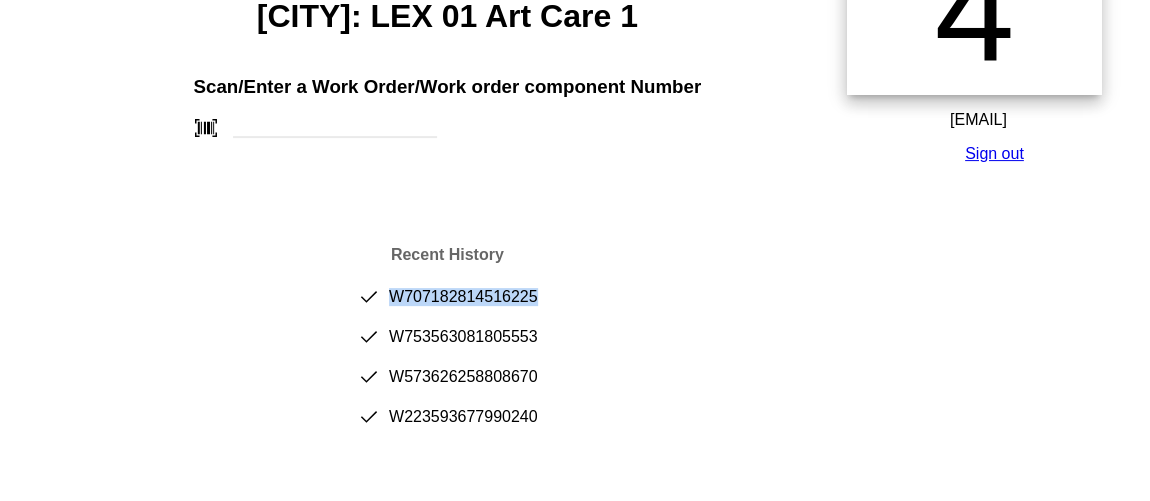 click on "done [NUMBER]" at bounding box center (447, 305) 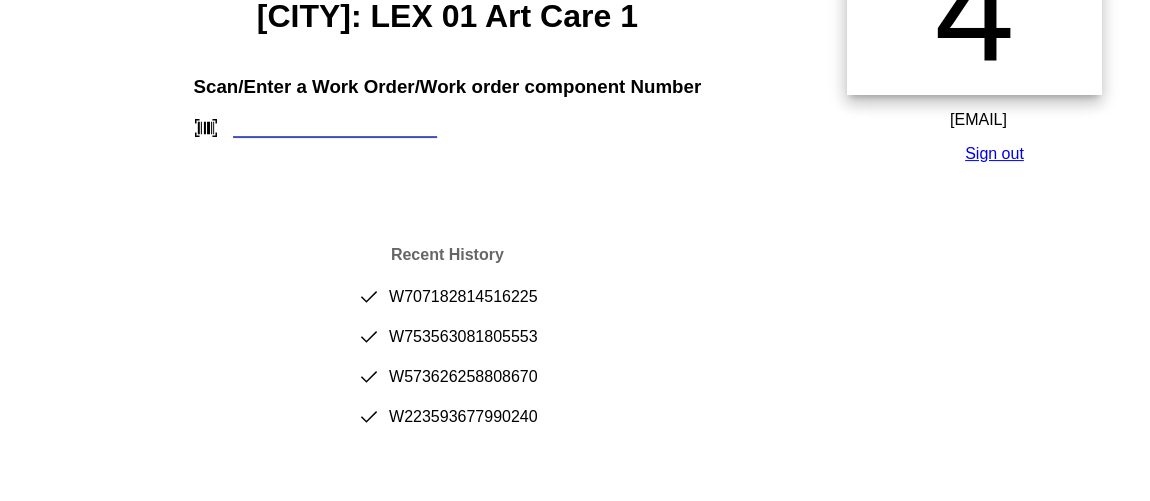 click at bounding box center [335, 127] 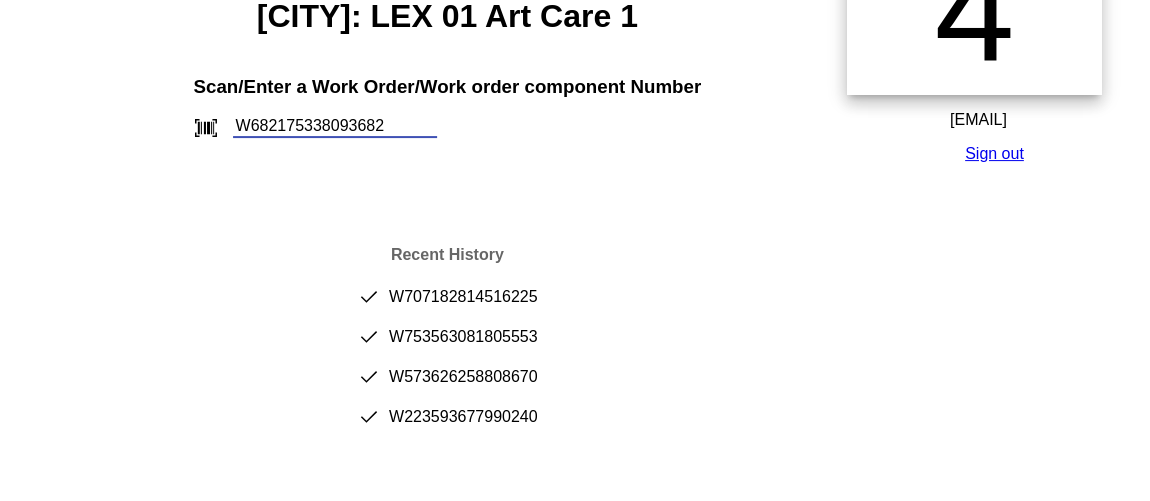 type on "W682175338093682" 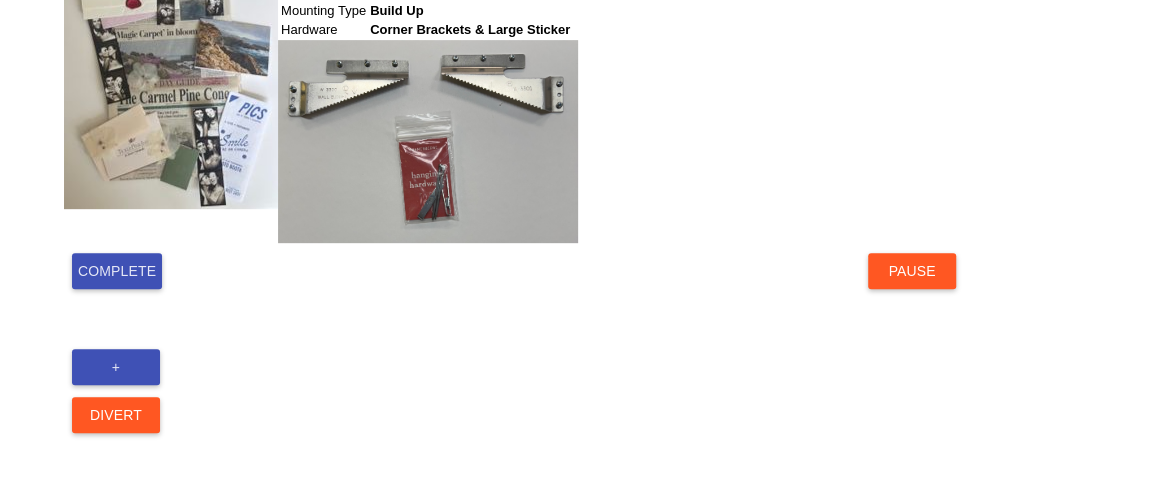 scroll, scrollTop: 430, scrollLeft: 0, axis: vertical 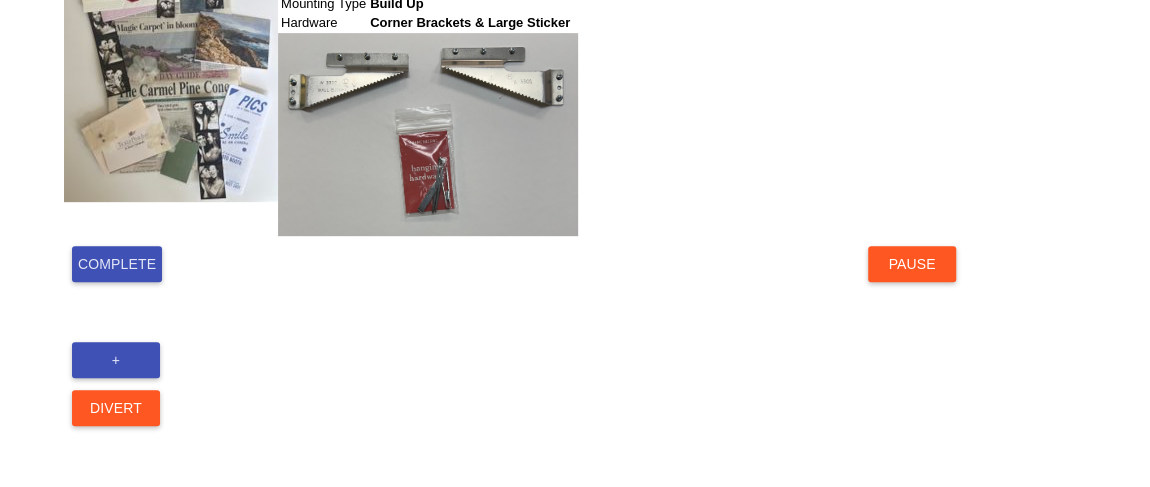 click on "Complete" at bounding box center [117, 264] 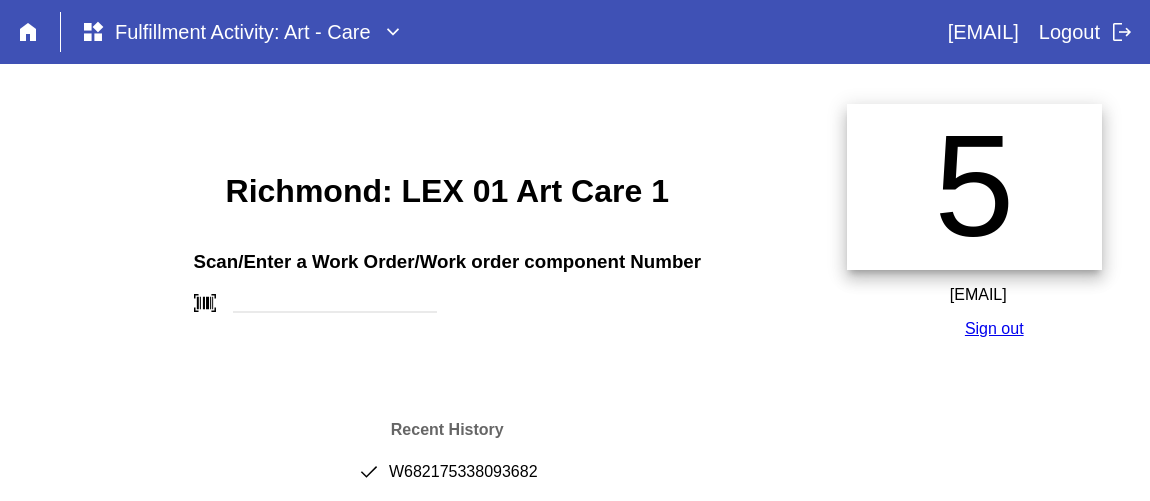 scroll, scrollTop: 0, scrollLeft: 0, axis: both 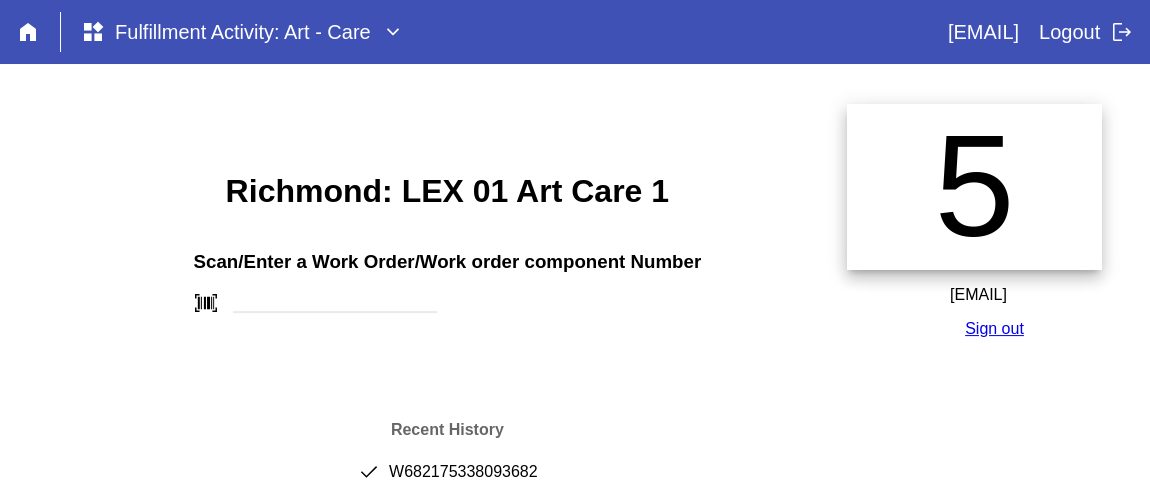 click on "done [PHONE]" at bounding box center [447, 480] 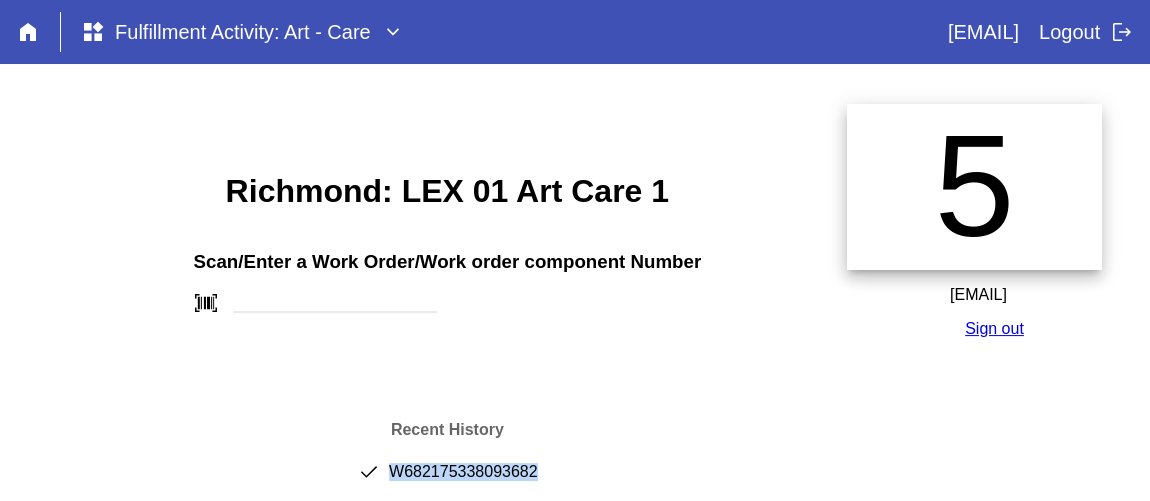 click on "done W682175338093682" at bounding box center [447, 480] 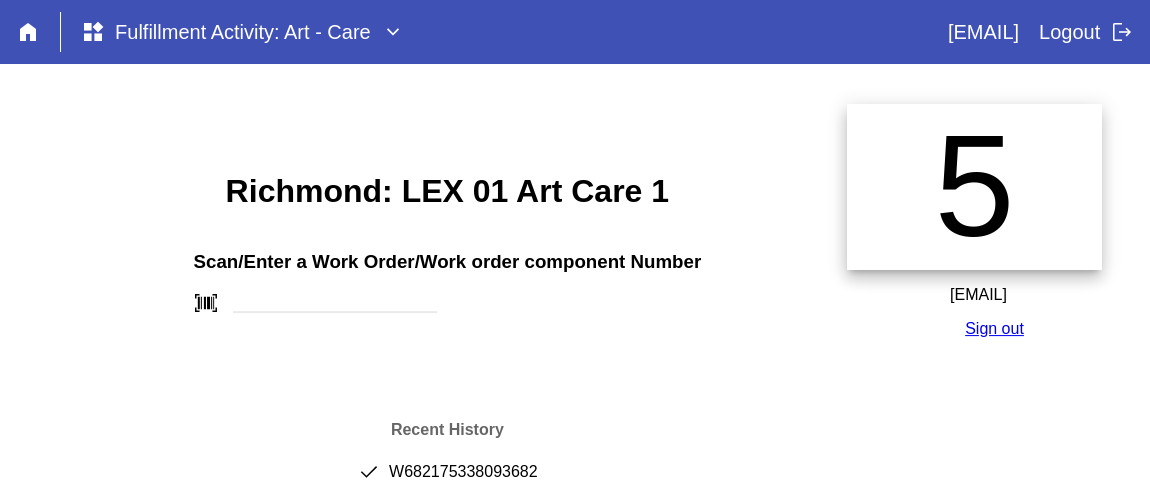 click on "Scan/Enter a Work Order/Work order component Number barcode_scanner" at bounding box center (447, 275) 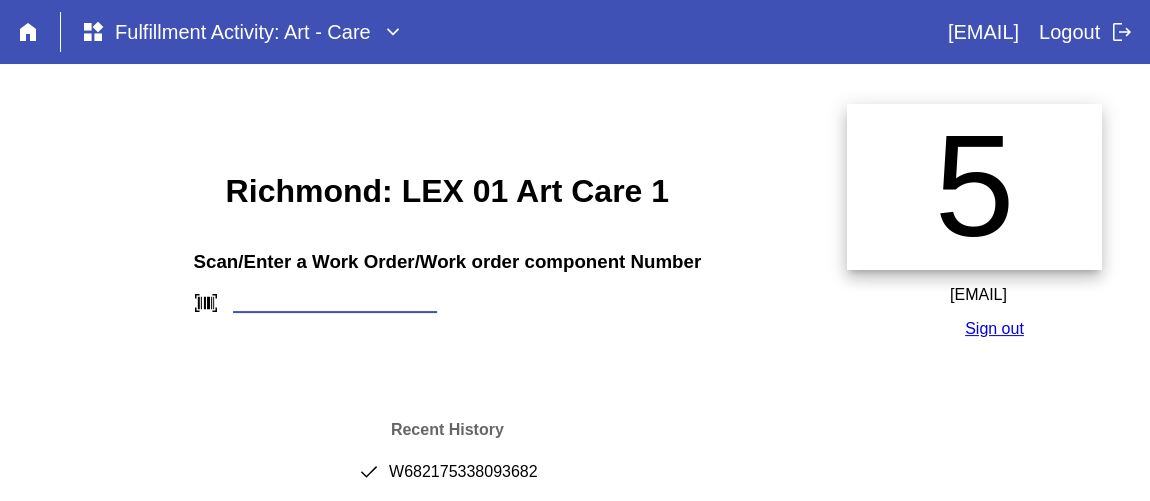 click at bounding box center [335, 302] 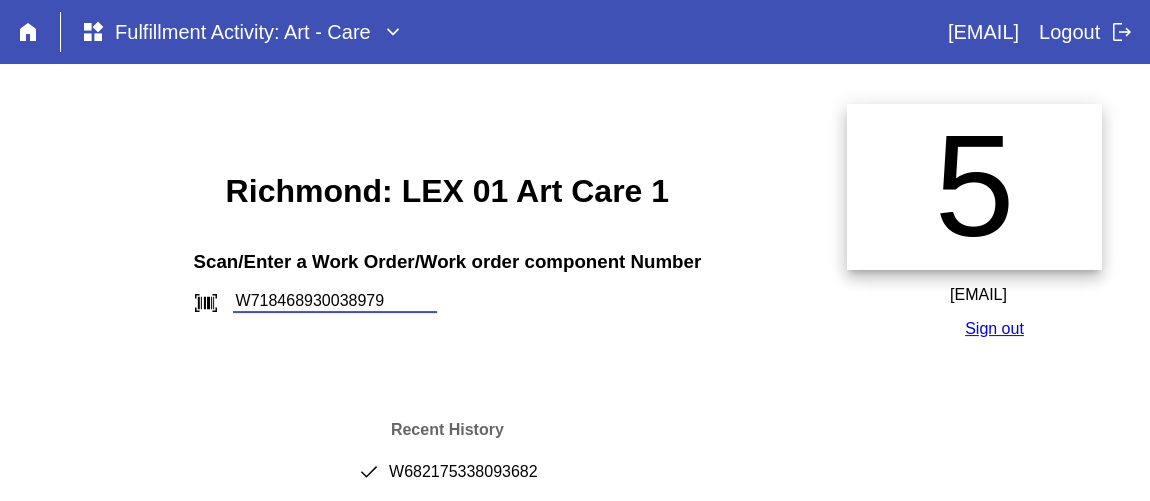 type on "W718468930038979" 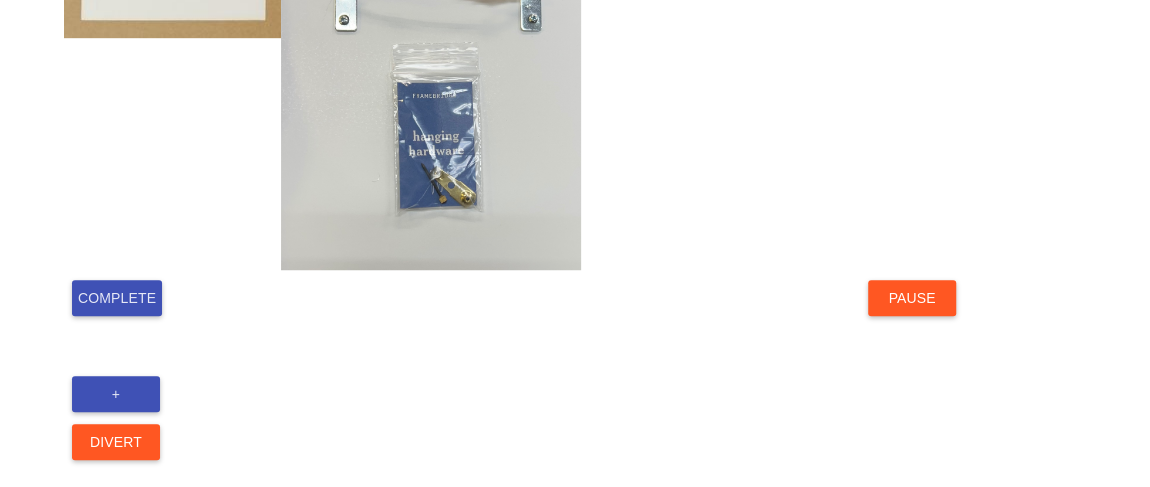 scroll, scrollTop: 694, scrollLeft: 0, axis: vertical 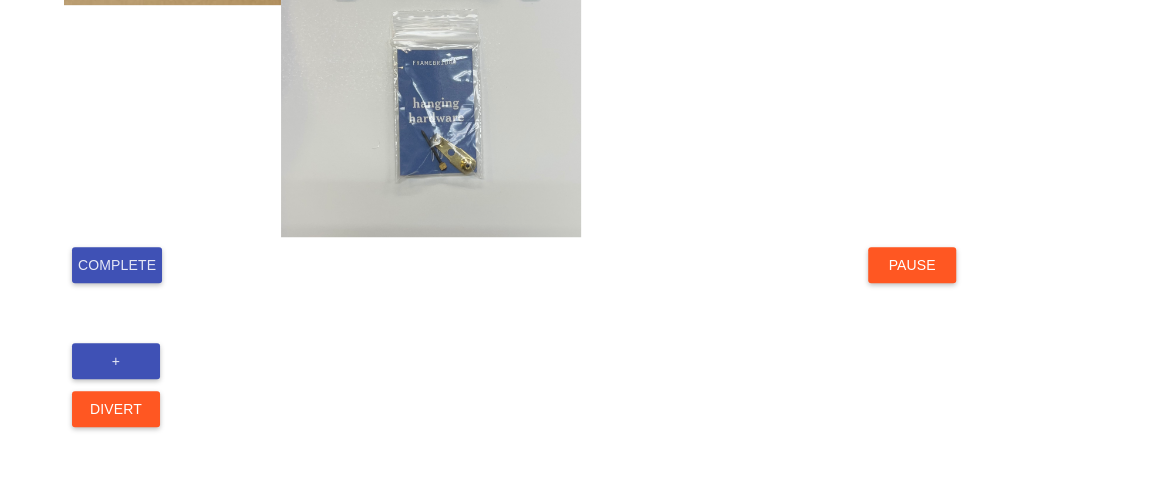 click on "Complete" at bounding box center (117, 265) 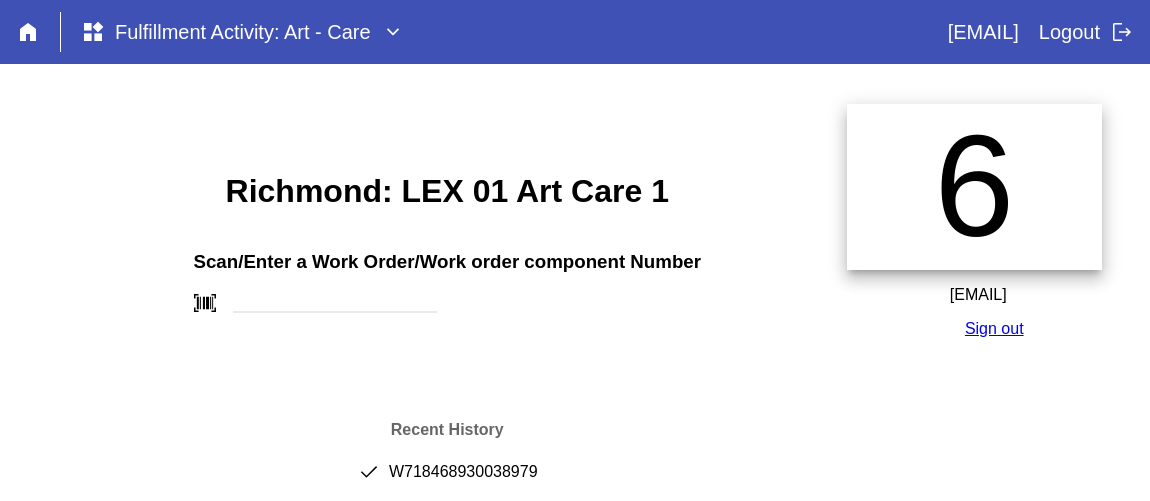 scroll, scrollTop: 0, scrollLeft: 0, axis: both 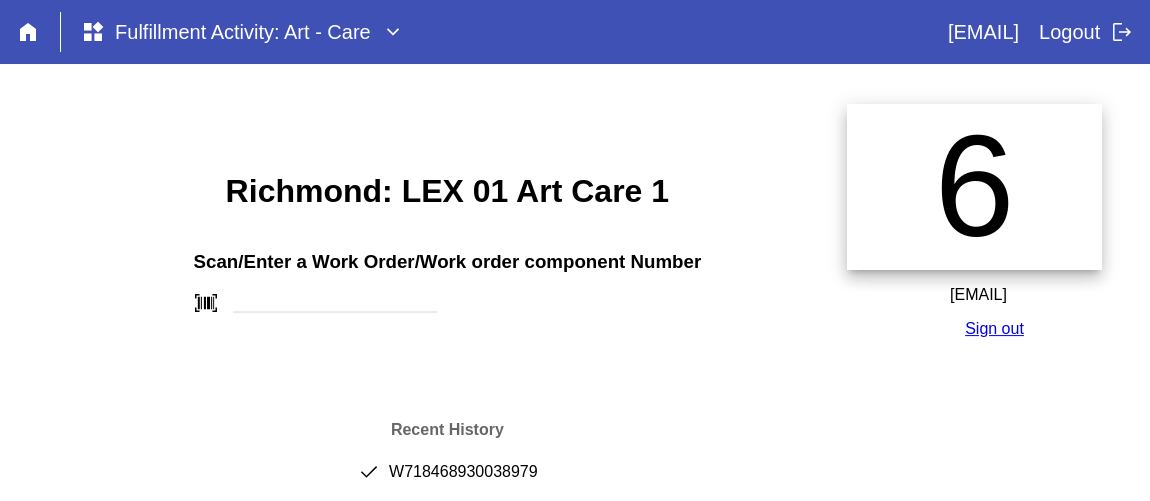 click on "done [ID]" at bounding box center [447, 480] 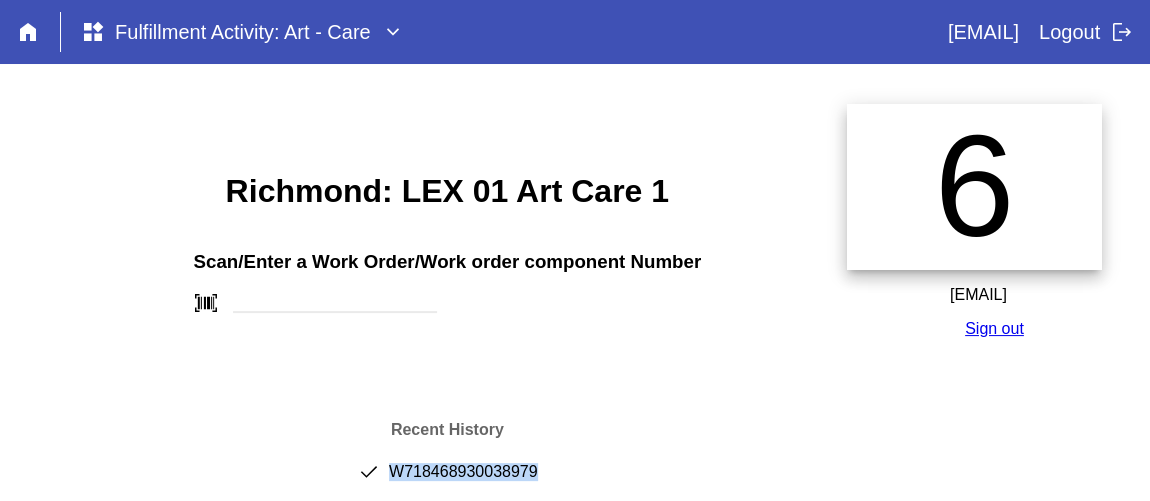 click on "done [ID]" at bounding box center (447, 480) 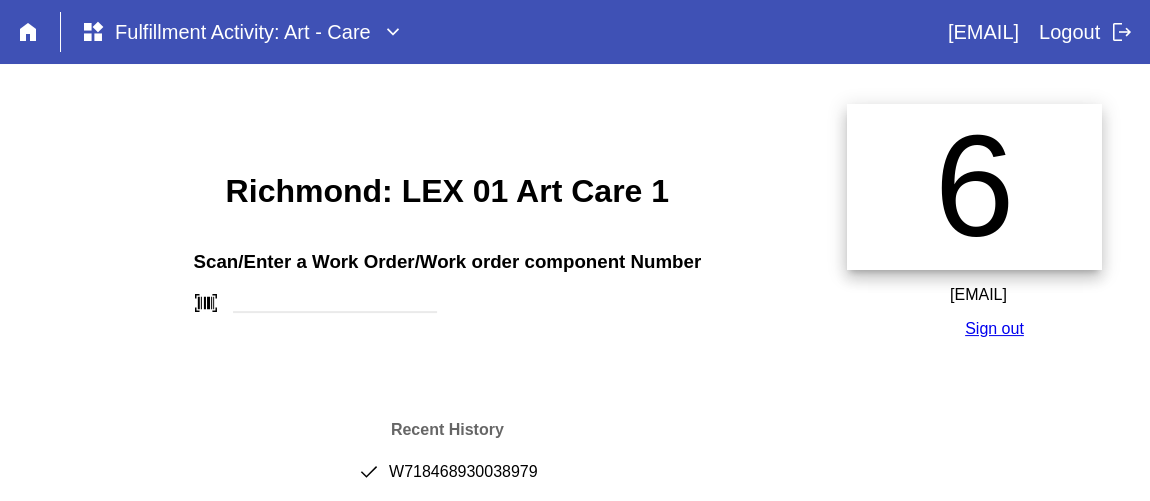click on "[CITY]: LEX 01 Art Care 1 Scan/Enter a Work Order/Work order component Number barcode_scanner Recent History done [ID] done [ID] done [ID] done [ID] done [ID] done [ID]" at bounding box center (447, 426) 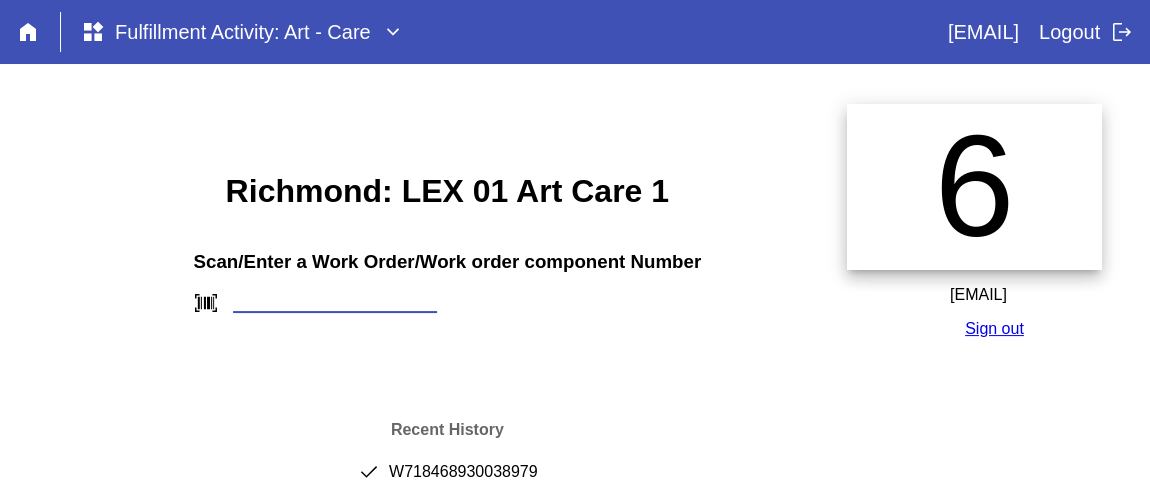 click at bounding box center [335, 302] 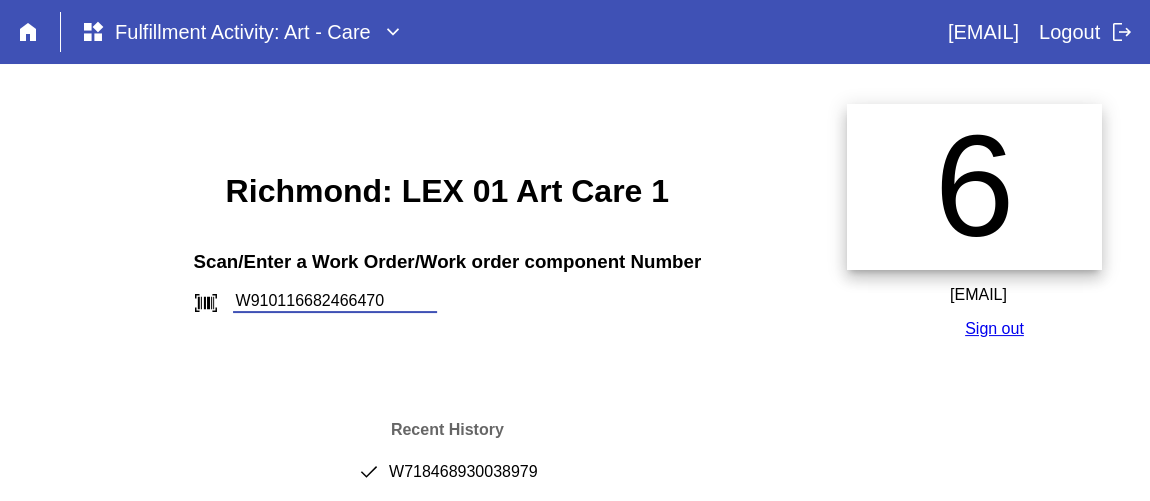 type on "W910116682466470" 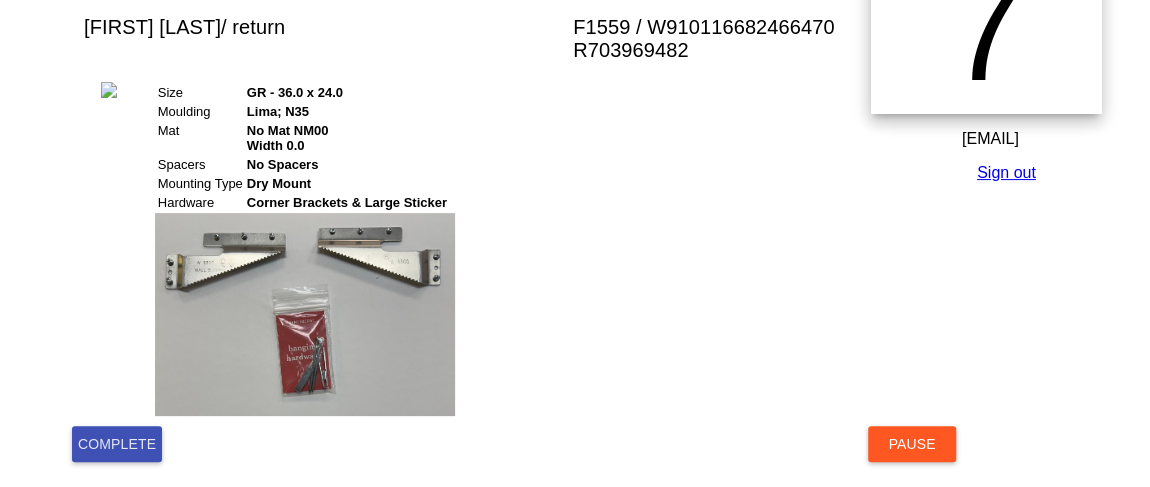 scroll, scrollTop: 336, scrollLeft: 0, axis: vertical 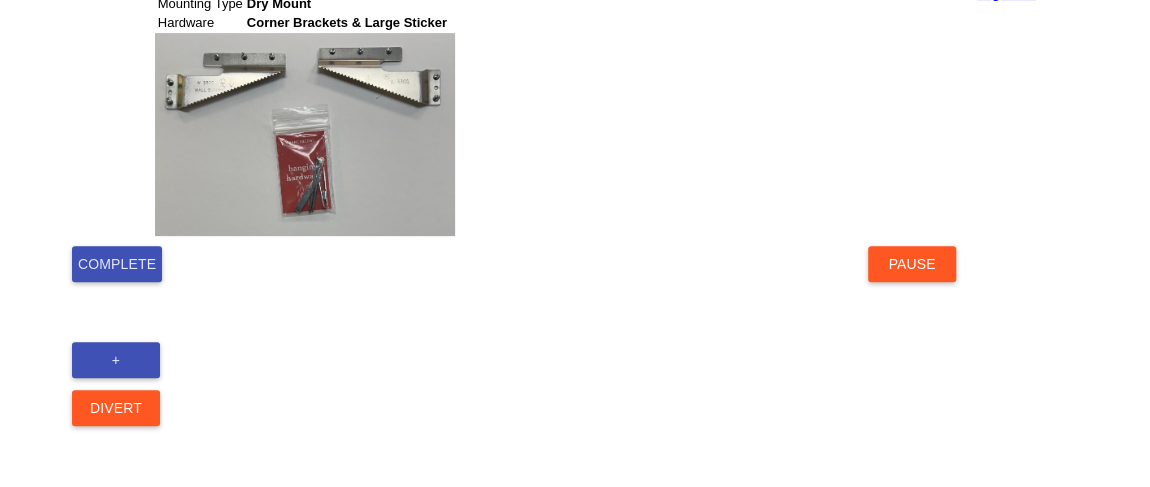 click on "Complete" at bounding box center (117, 264) 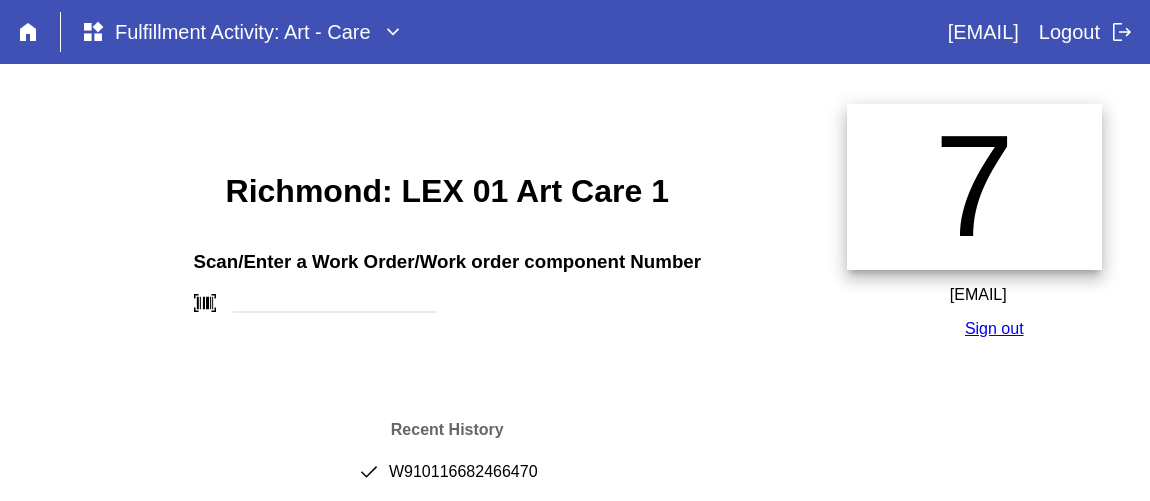 scroll, scrollTop: 0, scrollLeft: 0, axis: both 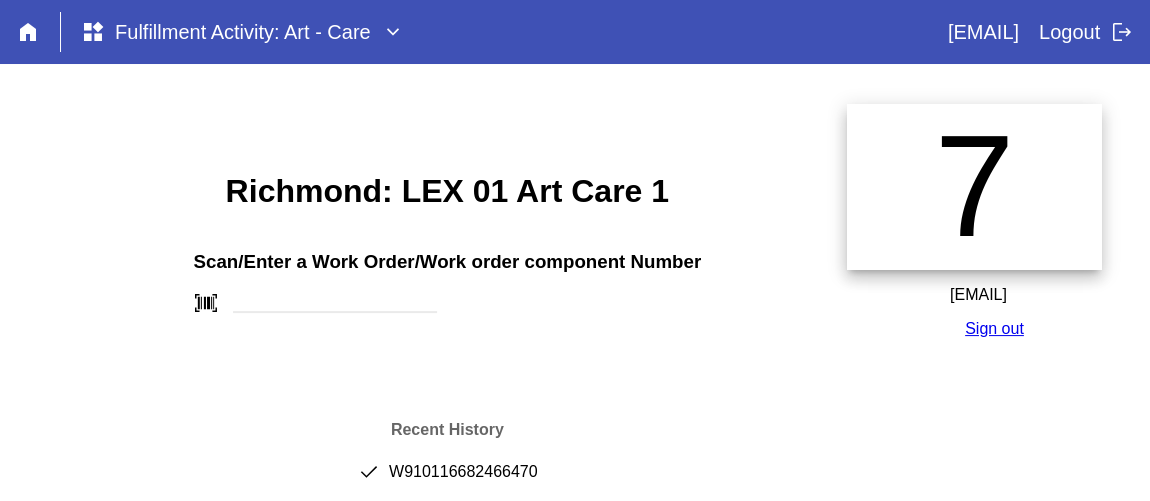 click on "done [NUMBER]" at bounding box center (447, 480) 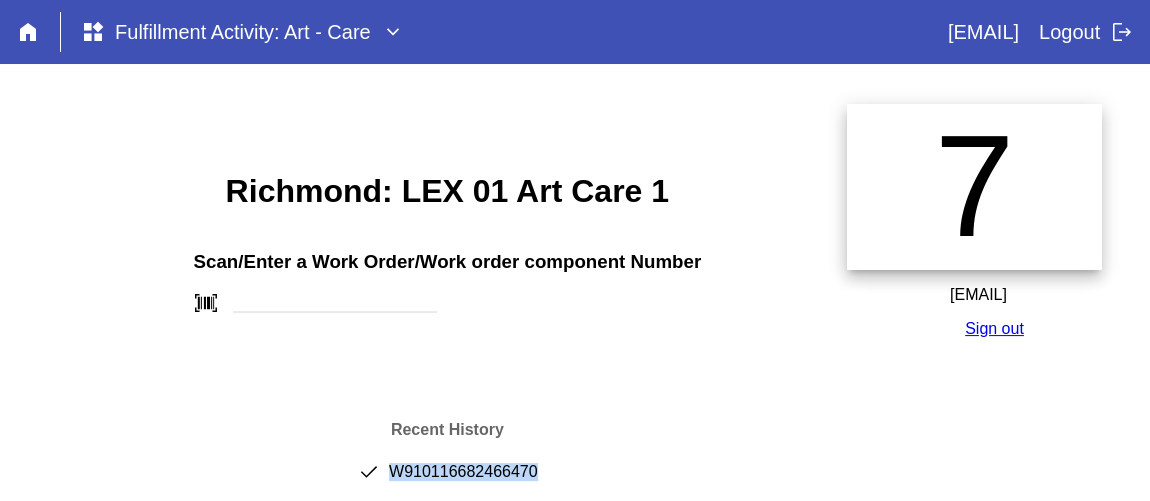 click on "done W910116682466470" at bounding box center (447, 480) 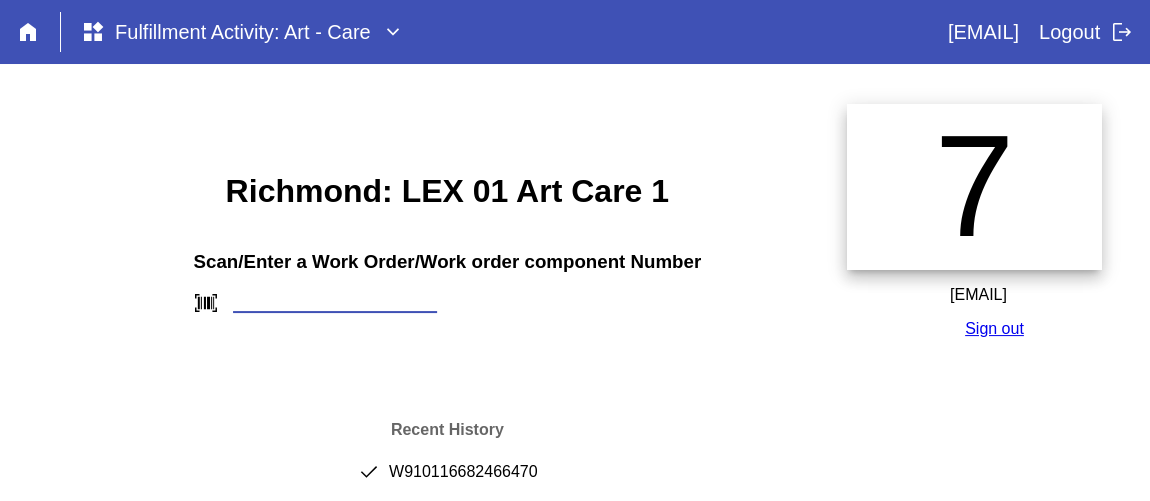click at bounding box center (335, 302) 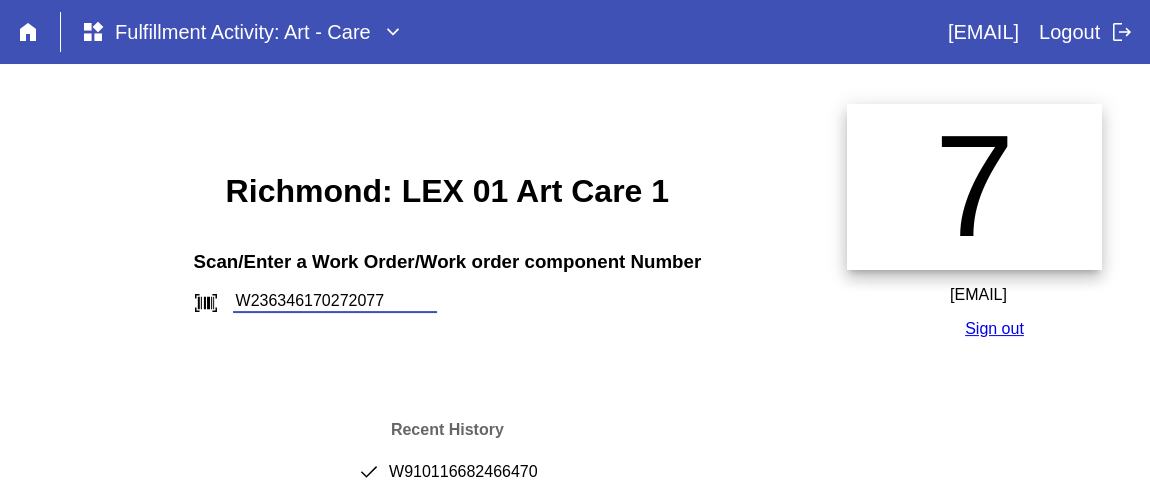 type on "W236346170272077" 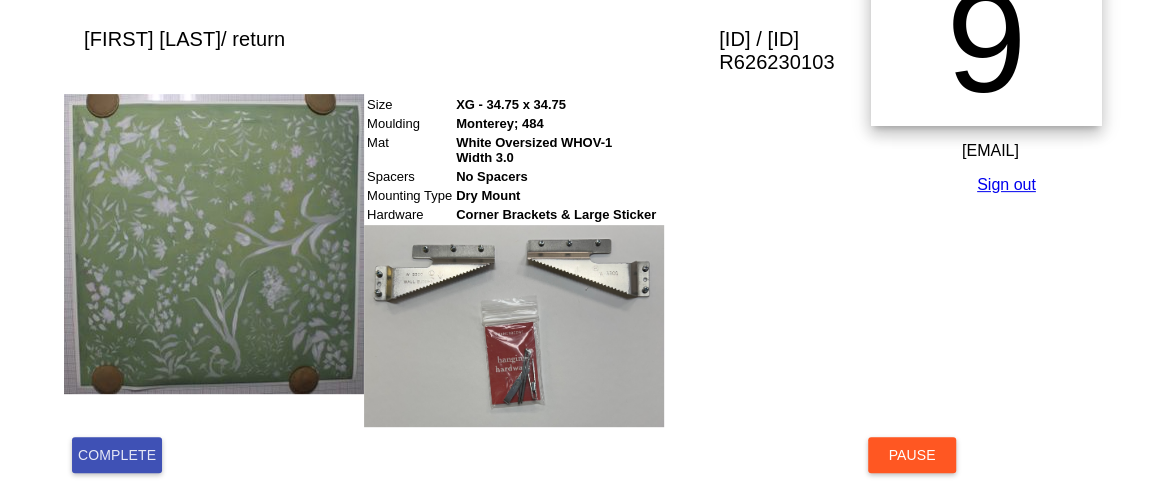 scroll, scrollTop: 495, scrollLeft: 0, axis: vertical 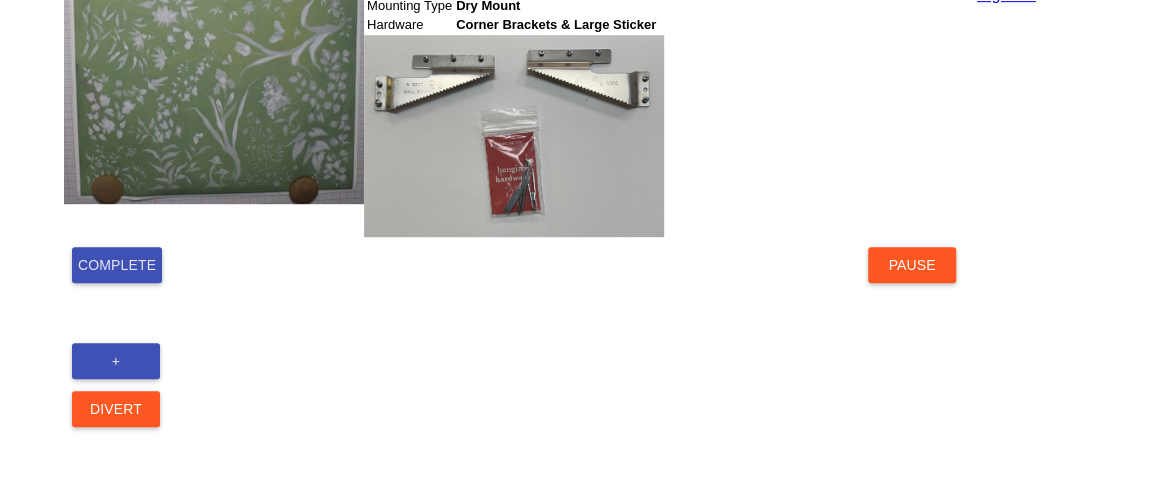 click on "Complete" at bounding box center [117, 265] 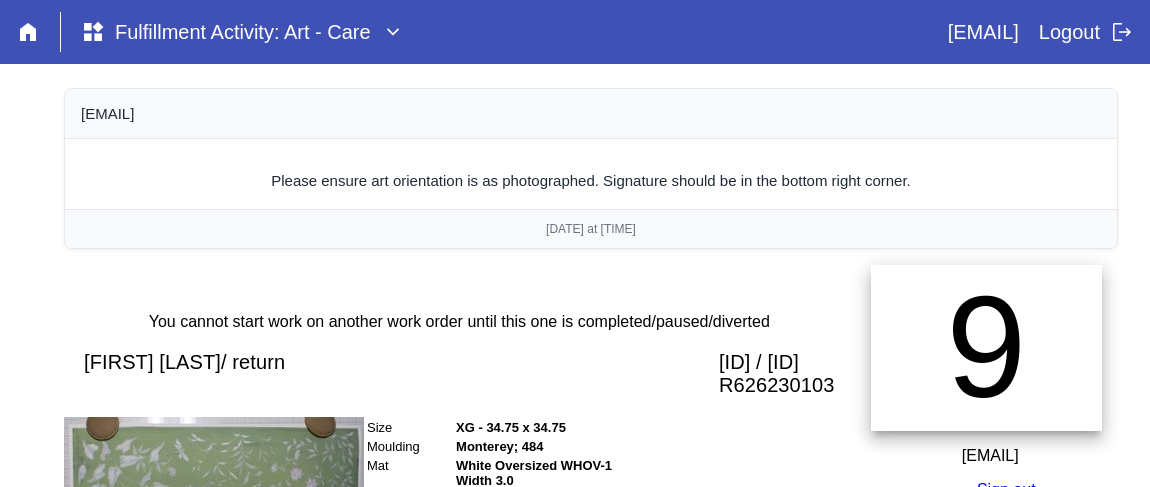 scroll, scrollTop: 0, scrollLeft: 0, axis: both 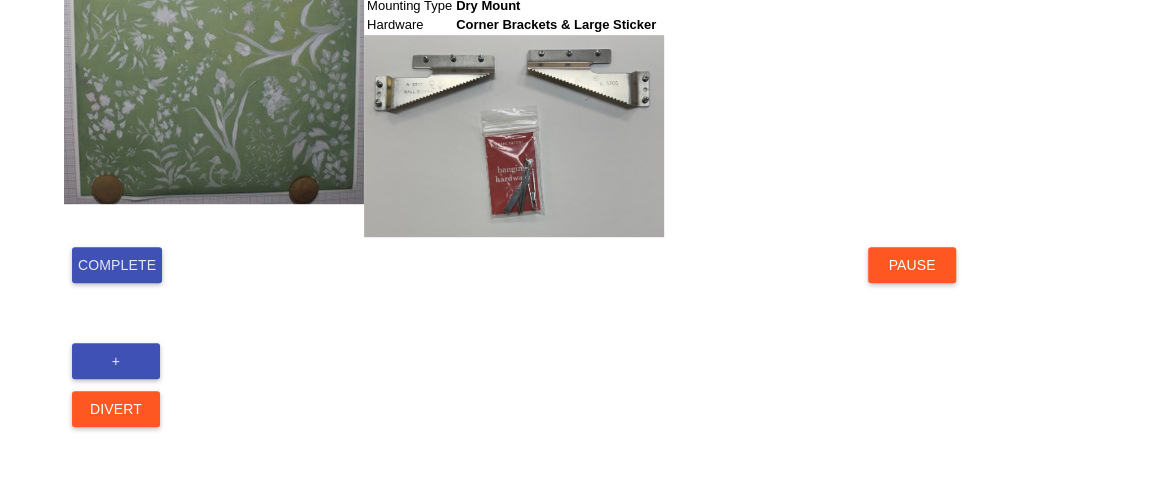 click on "Complete" at bounding box center (117, 265) 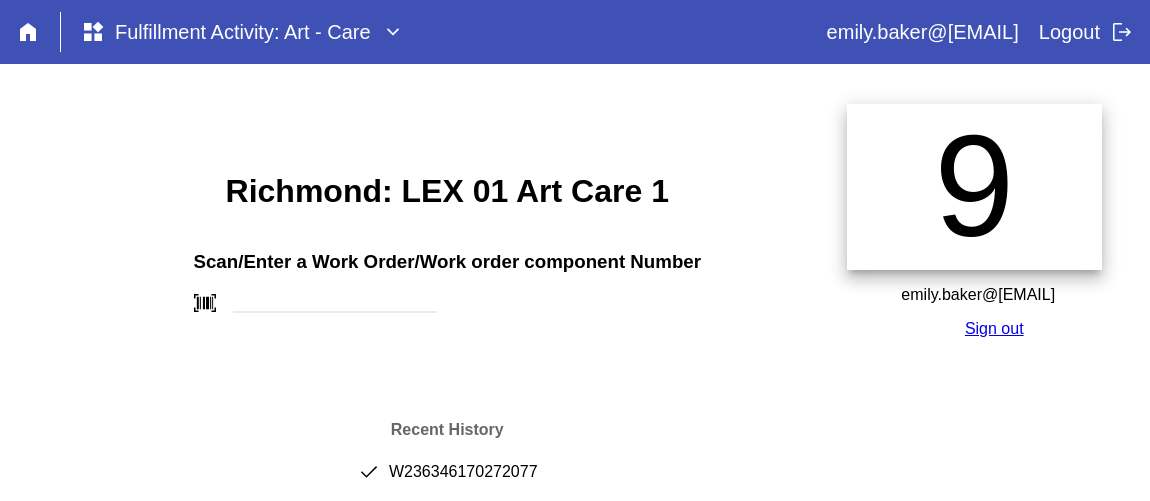 scroll, scrollTop: 0, scrollLeft: 0, axis: both 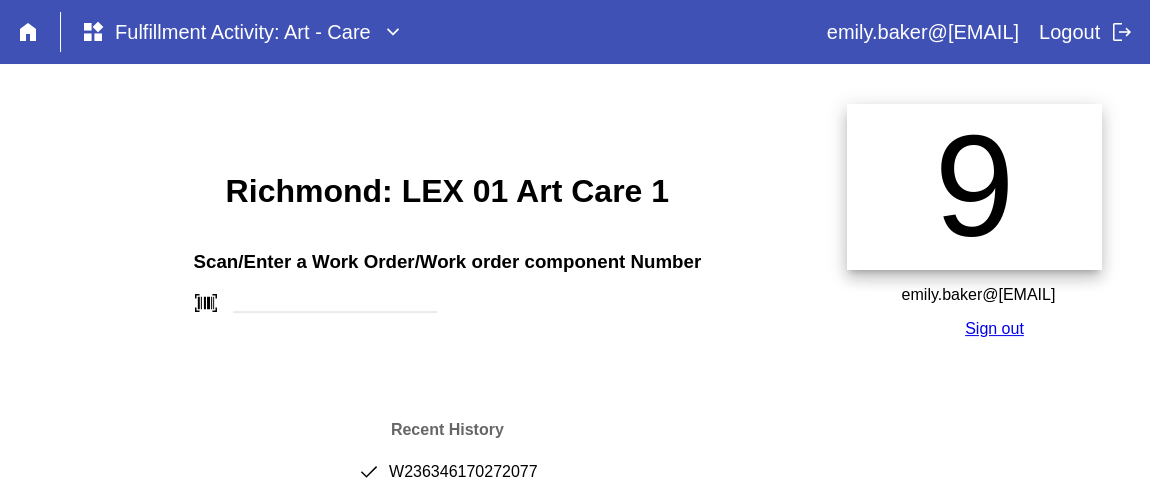 click on "done W236346170272077" at bounding box center (447, 480) 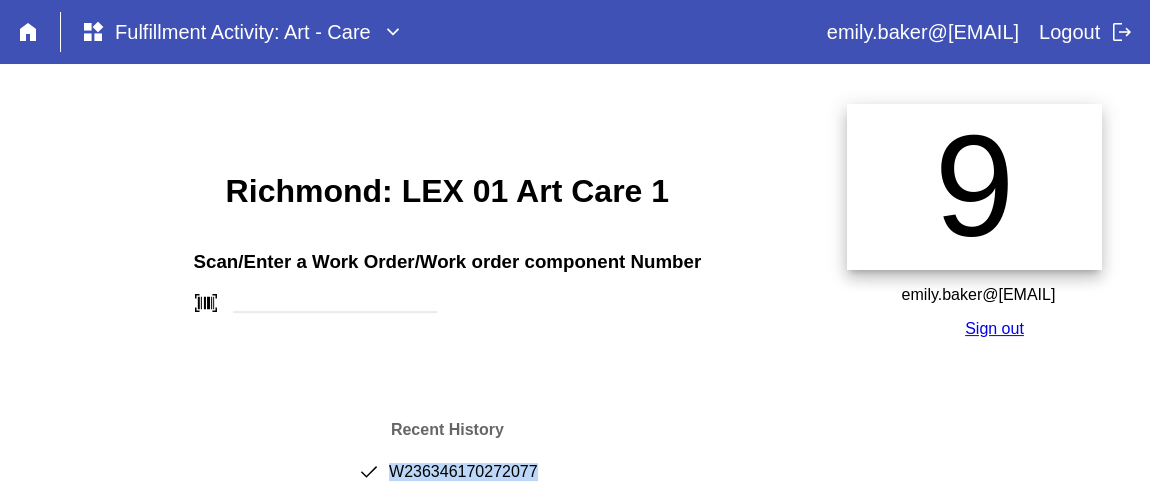 click on "done W236346170272077" at bounding box center [447, 480] 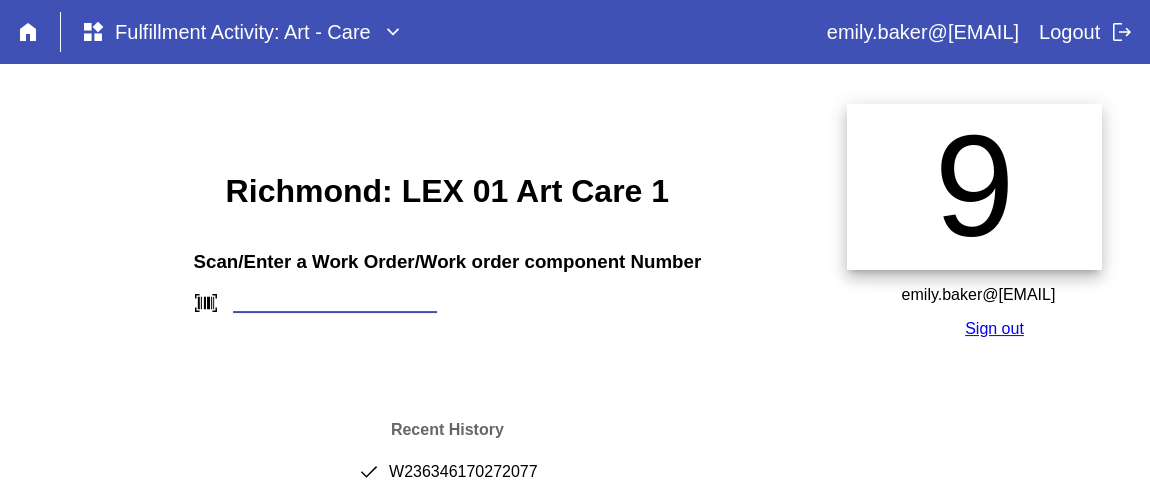 click at bounding box center (335, 302) 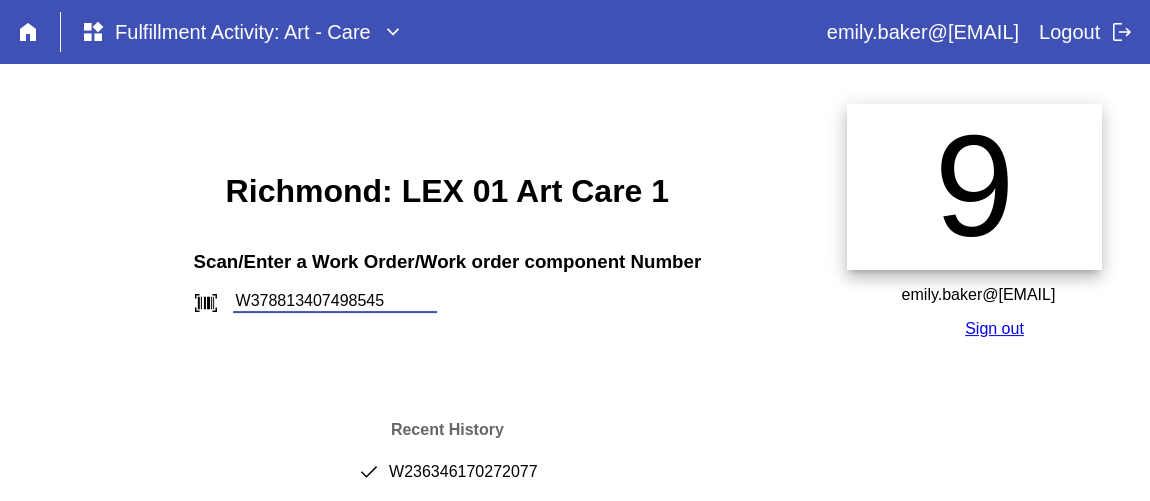 type on "W378813407498545" 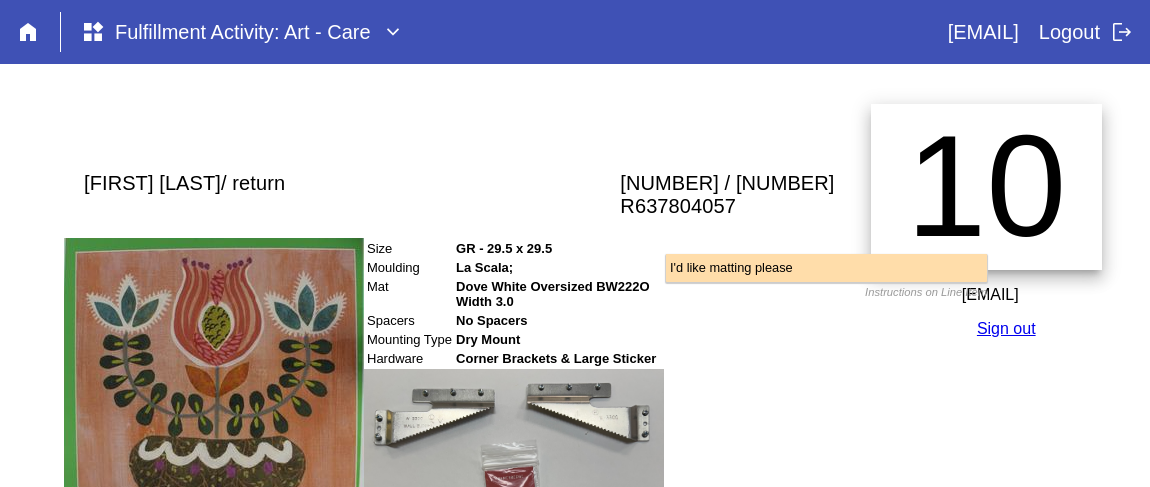 scroll, scrollTop: 0, scrollLeft: 0, axis: both 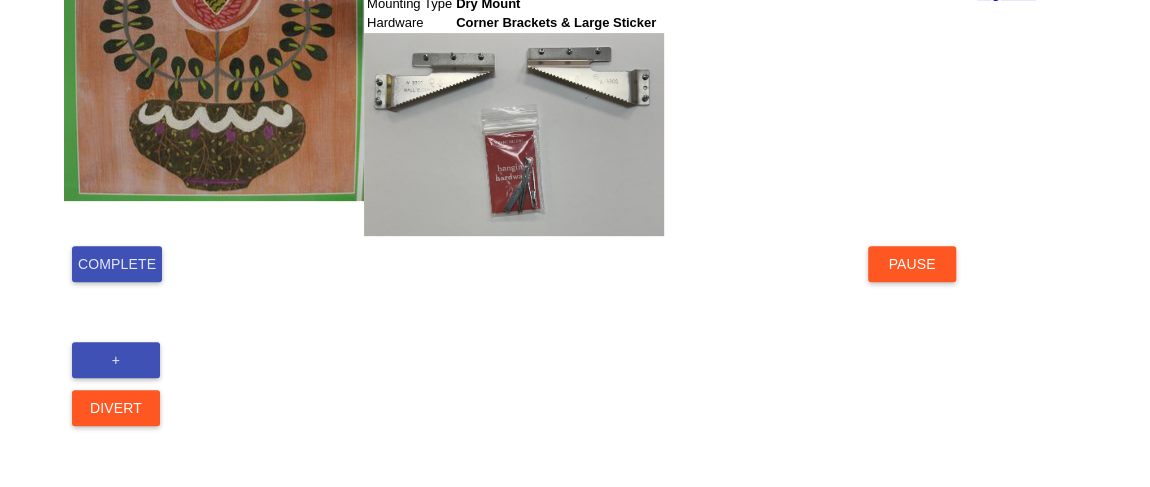 click on "Complete" at bounding box center [117, 264] 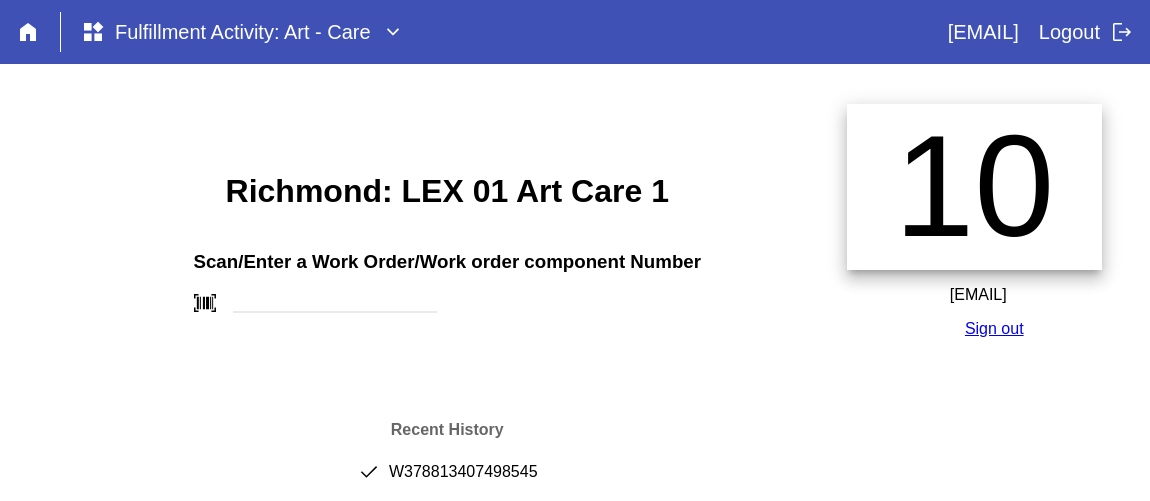 scroll, scrollTop: 0, scrollLeft: 0, axis: both 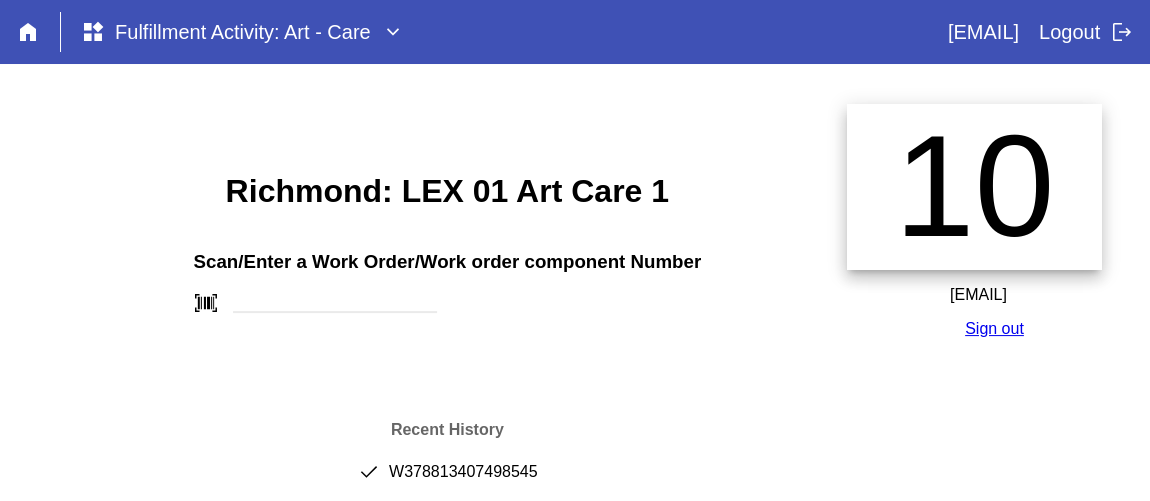 click on "done W378813407498545" at bounding box center (447, 480) 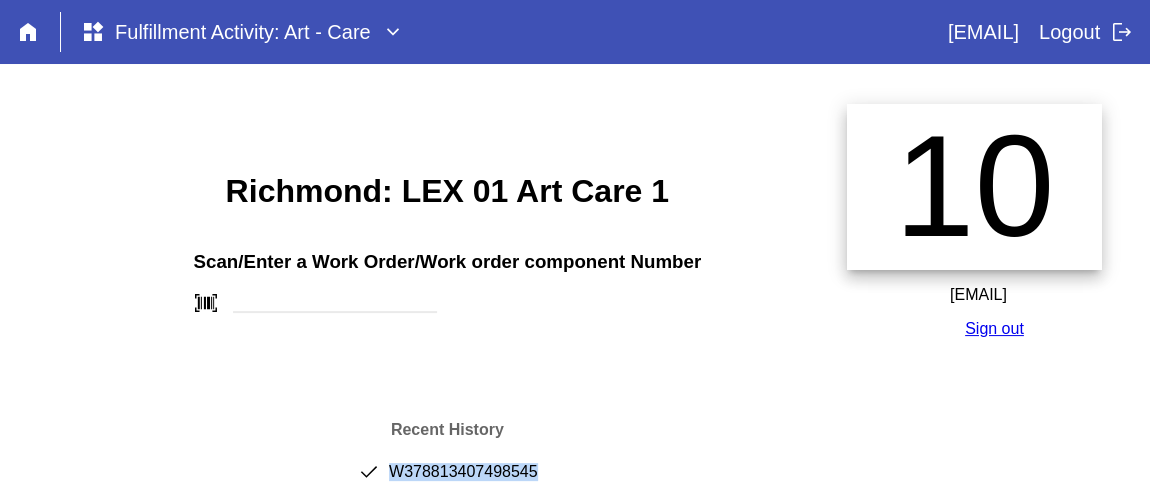 click on "done W378813407498545" at bounding box center [447, 480] 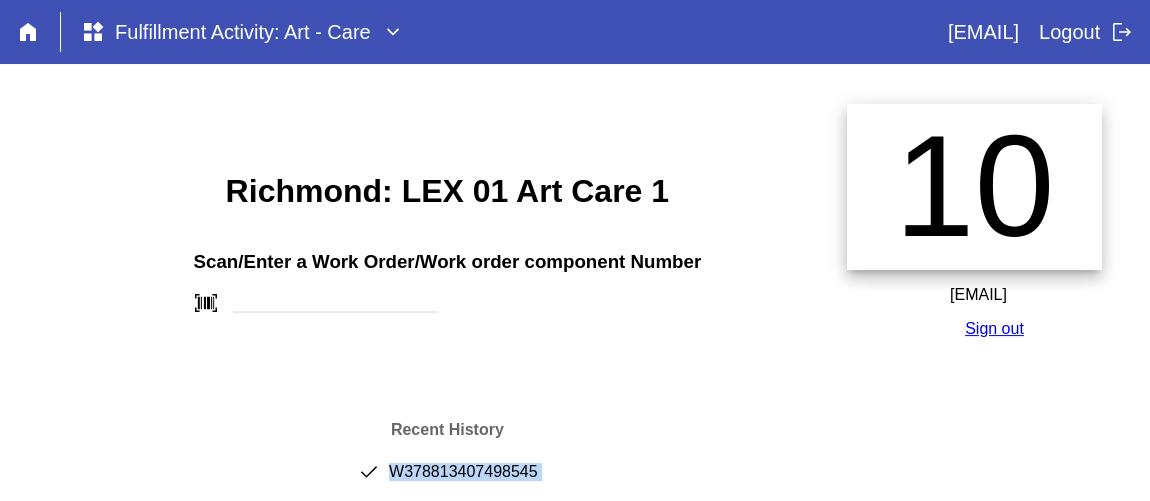 click on "done W378813407498545" at bounding box center (447, 480) 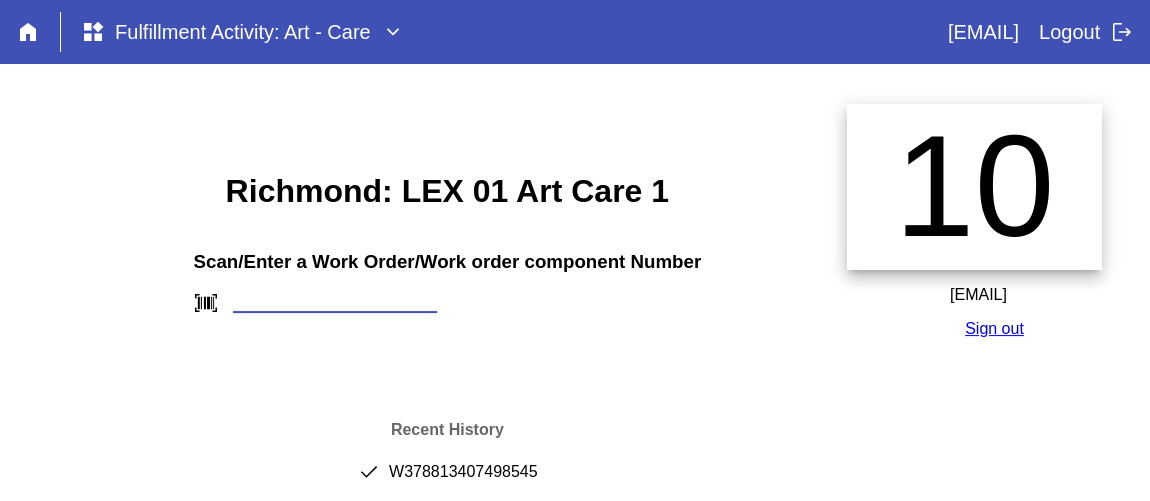 click at bounding box center [335, 302] 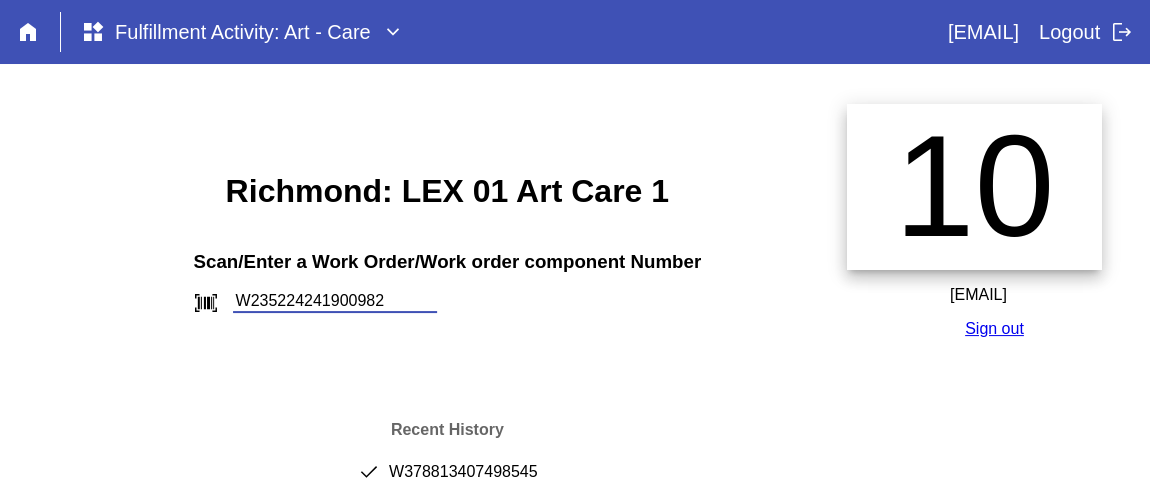 type on "W235224241900982" 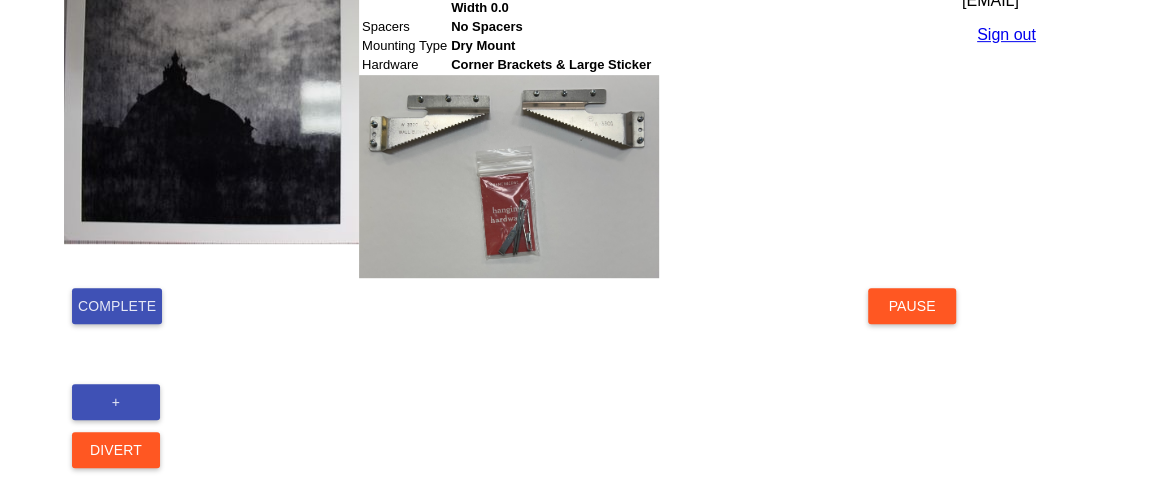 scroll, scrollTop: 532, scrollLeft: 0, axis: vertical 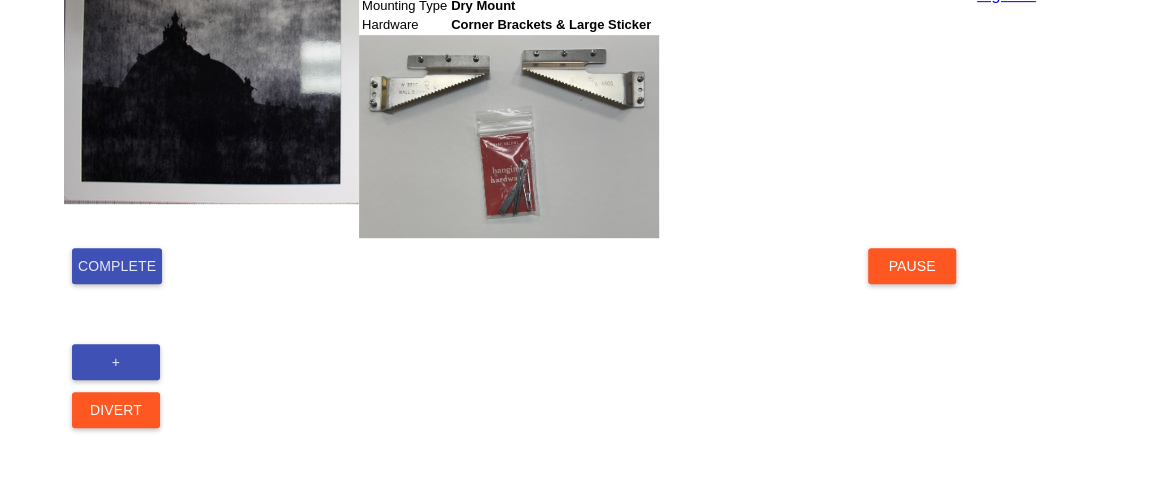 click on "Complete" at bounding box center (117, 266) 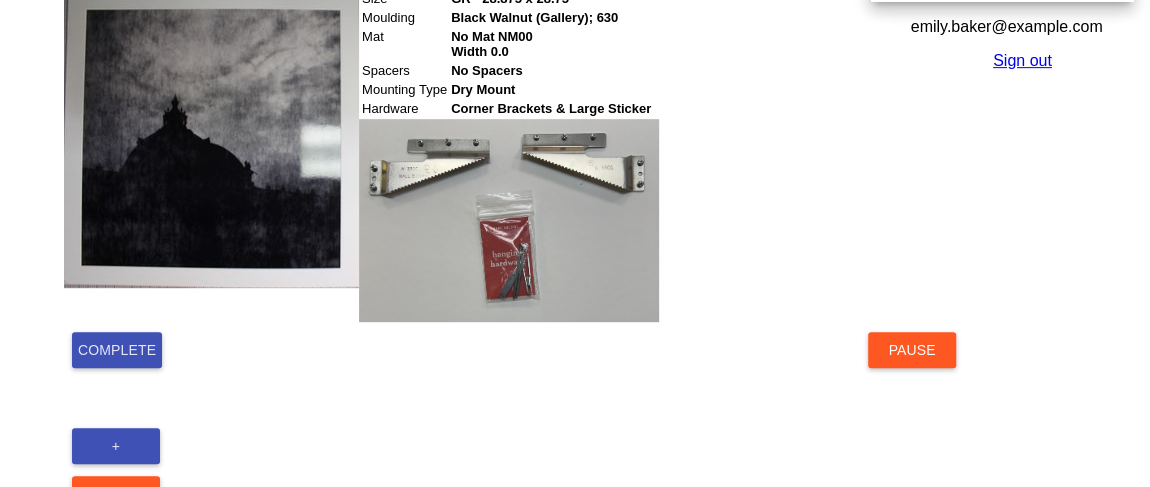 scroll, scrollTop: 472, scrollLeft: 0, axis: vertical 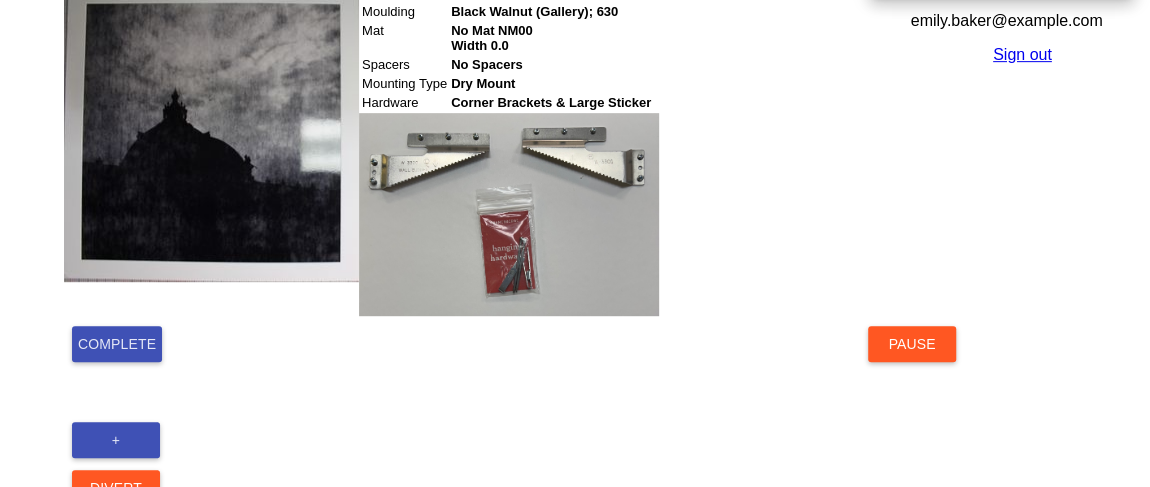click on "Complete" at bounding box center (117, 344) 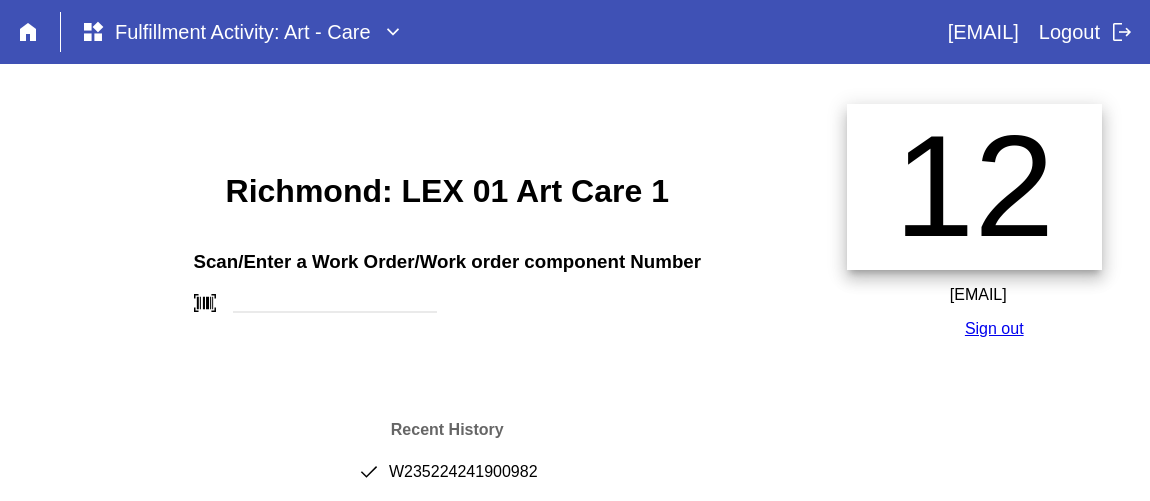 scroll, scrollTop: 0, scrollLeft: 0, axis: both 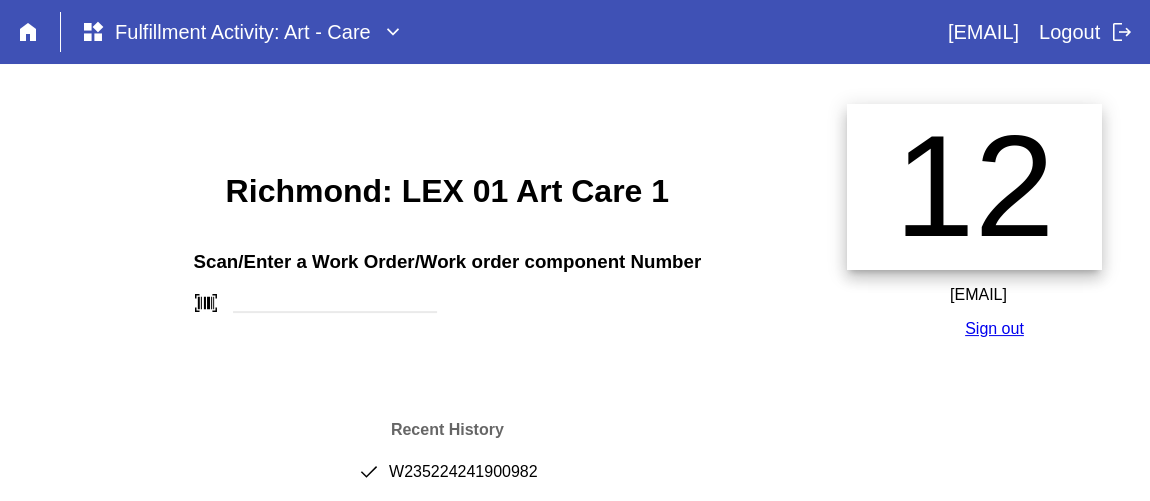 click on "done W235224241900982" at bounding box center [447, 480] 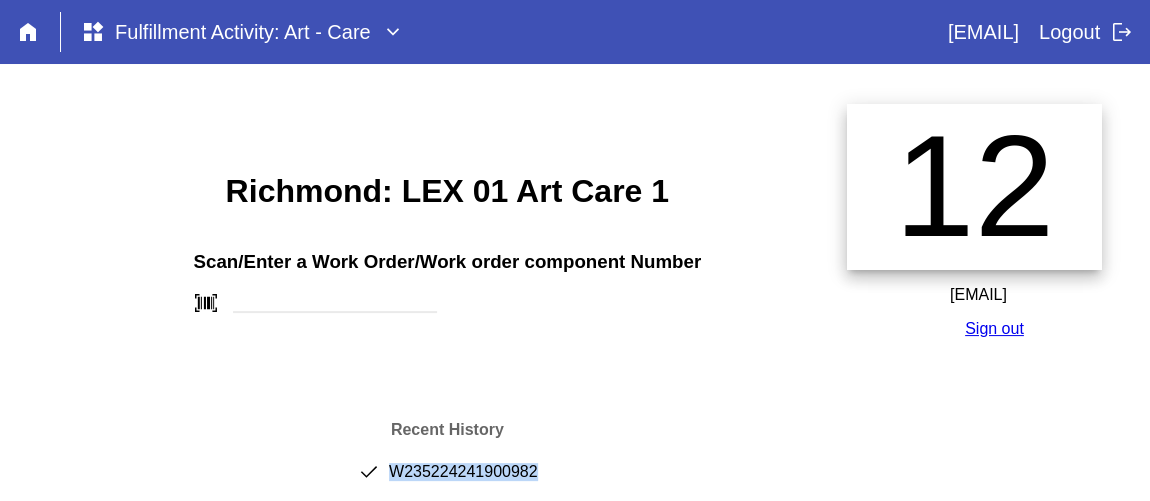 click on "done W235224241900982" at bounding box center [447, 480] 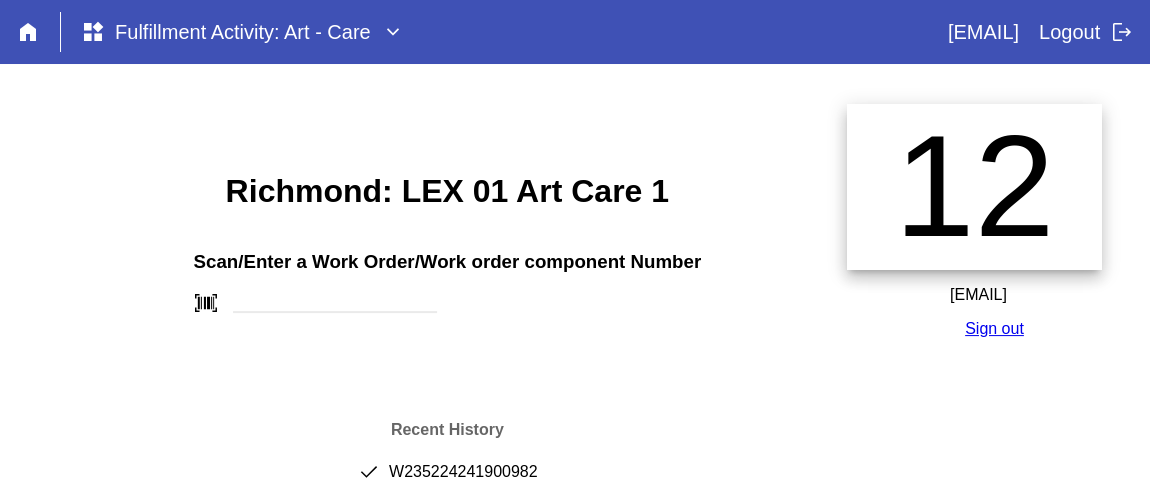 click on "done W235224241900982" at bounding box center [447, 480] 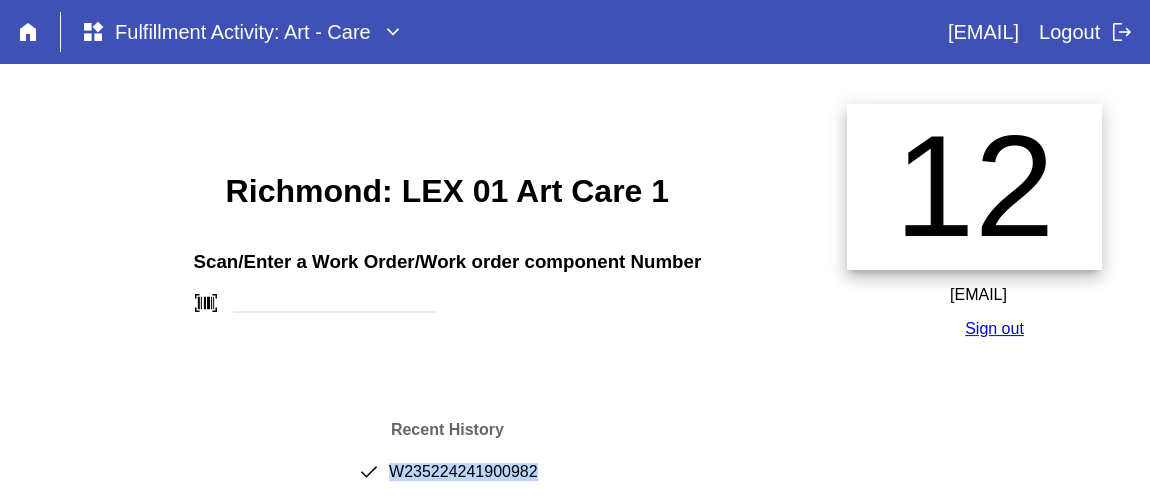 click on "done W235224241900982" at bounding box center [447, 480] 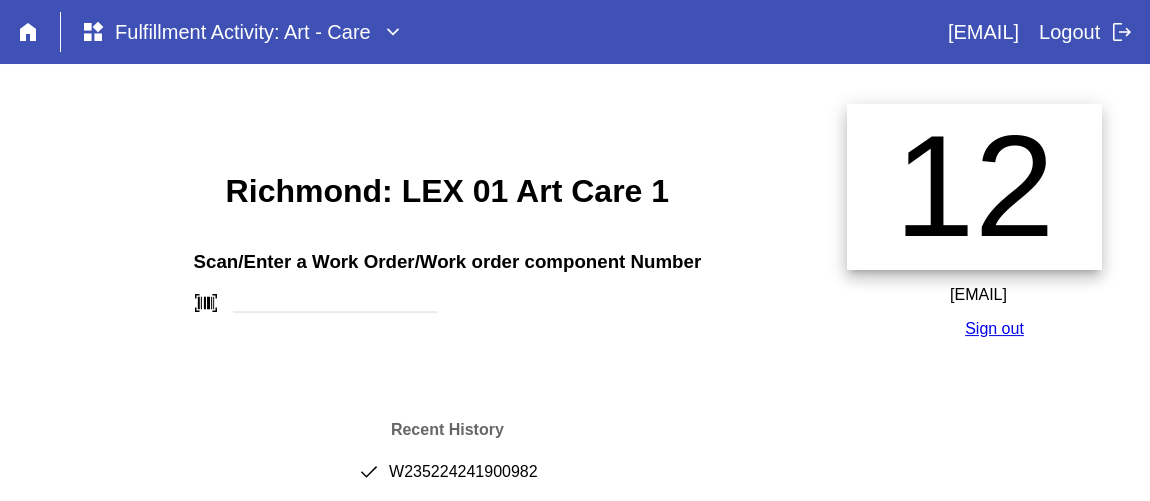 click on "done W235224241900982" at bounding box center (447, 480) 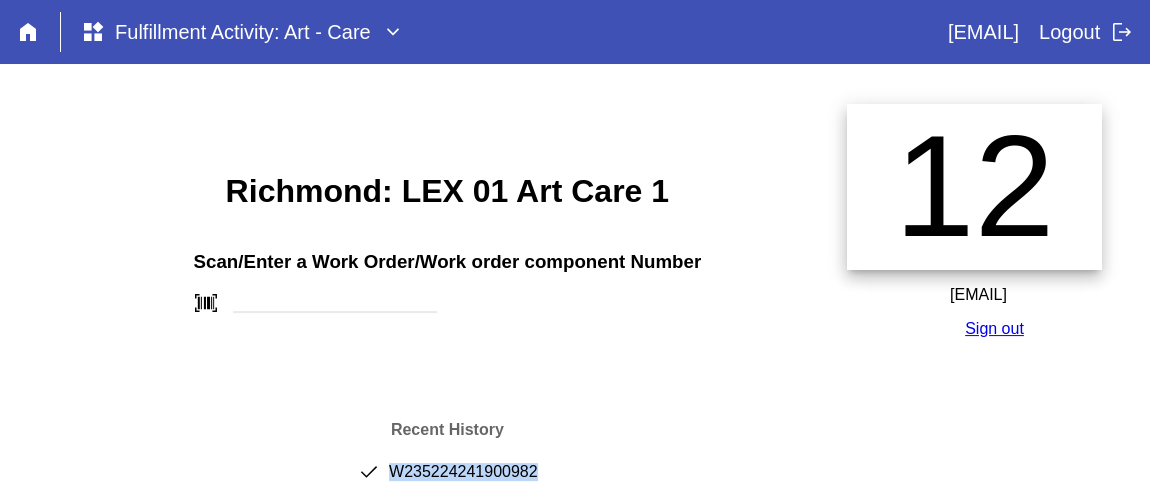 click on "done W235224241900982" at bounding box center (447, 480) 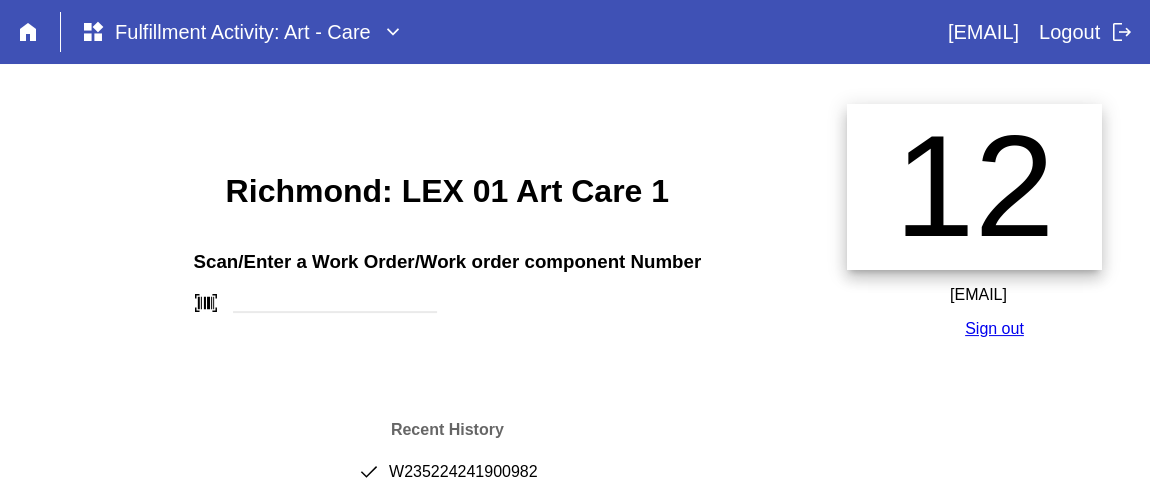click on "[CITY]: LEX 01 Art Care 1 Scan/Enter a Work Order/Work order component Number barcode_scanner Recent History done W235224241900982 done W235224241900982 done W378813407498545 done W236346170272077 done W236346170272077 done W910116682466470 done W718468930038979 done W682175338093682 done W707182814516225 done W753563081805553" at bounding box center [447, 506] 